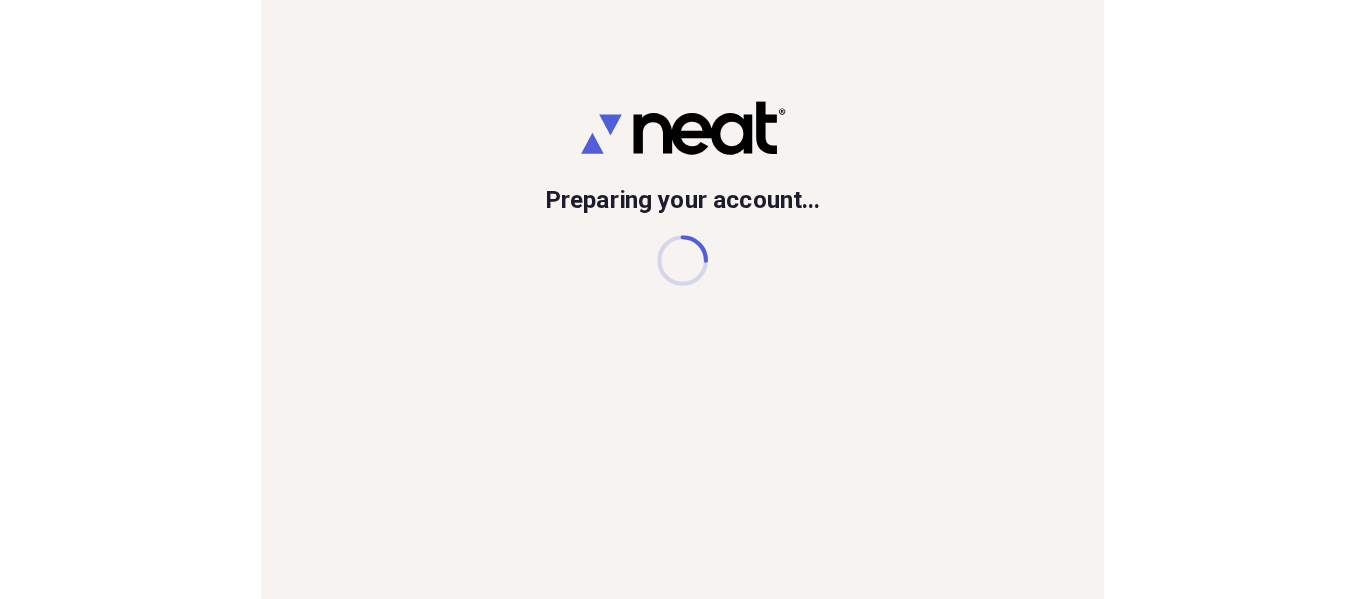 scroll, scrollTop: 0, scrollLeft: 0, axis: both 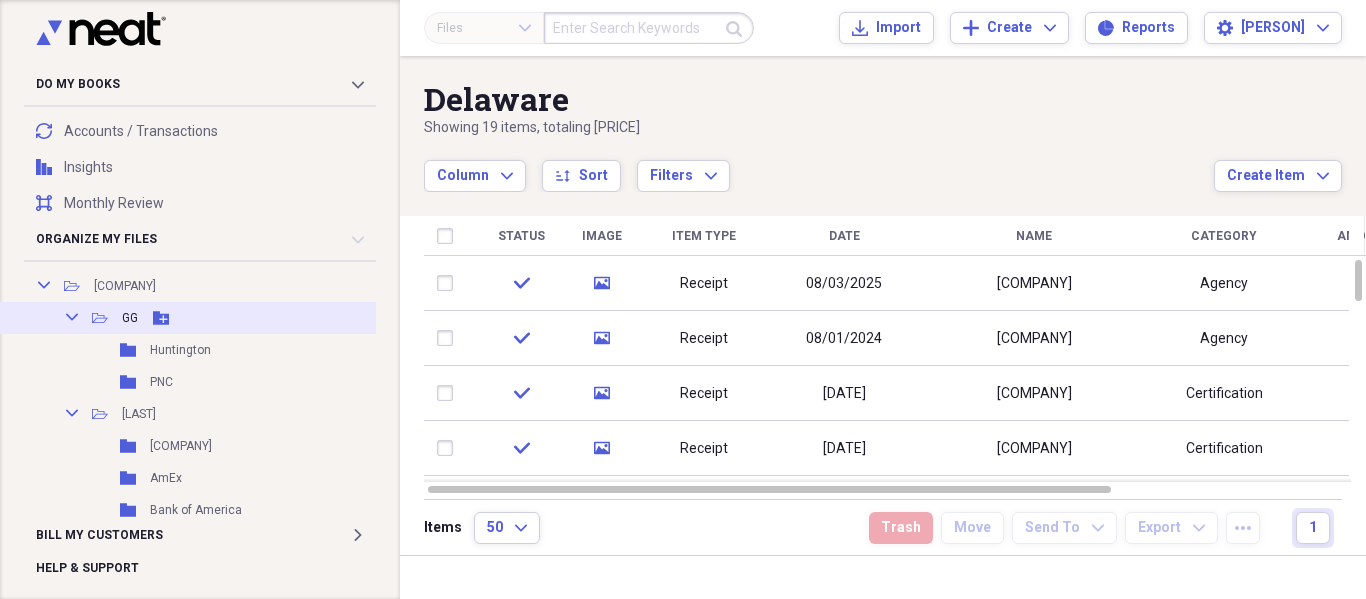 click on "Collapse" 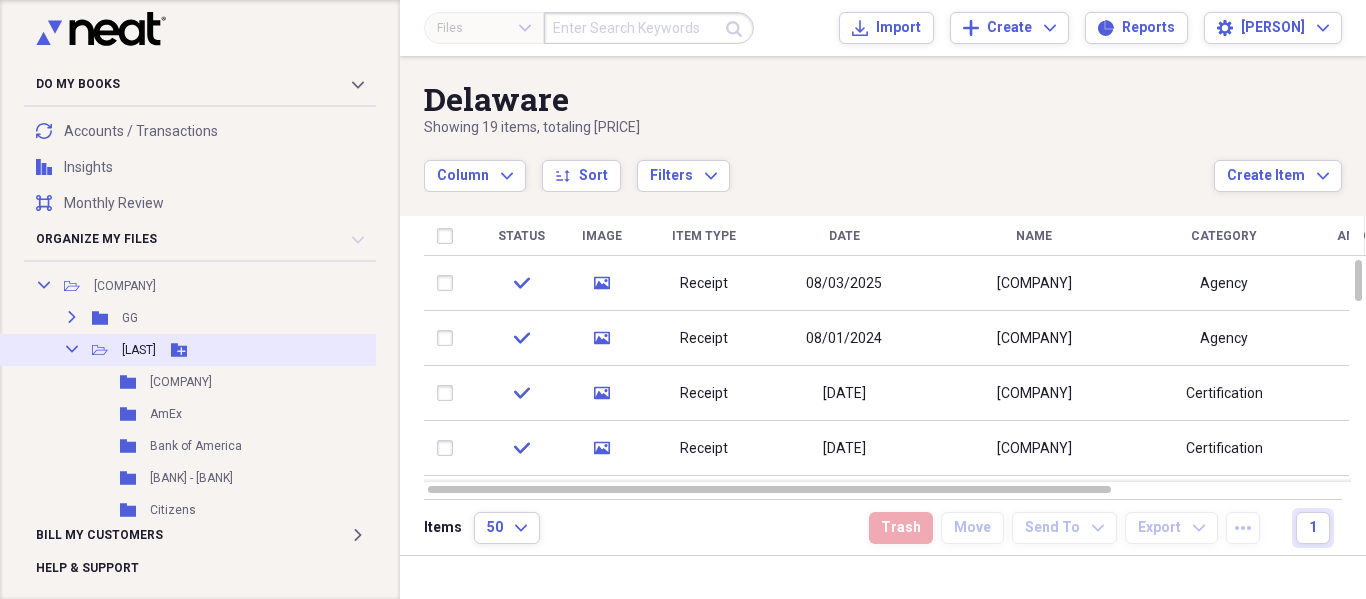 click on "Collapse" 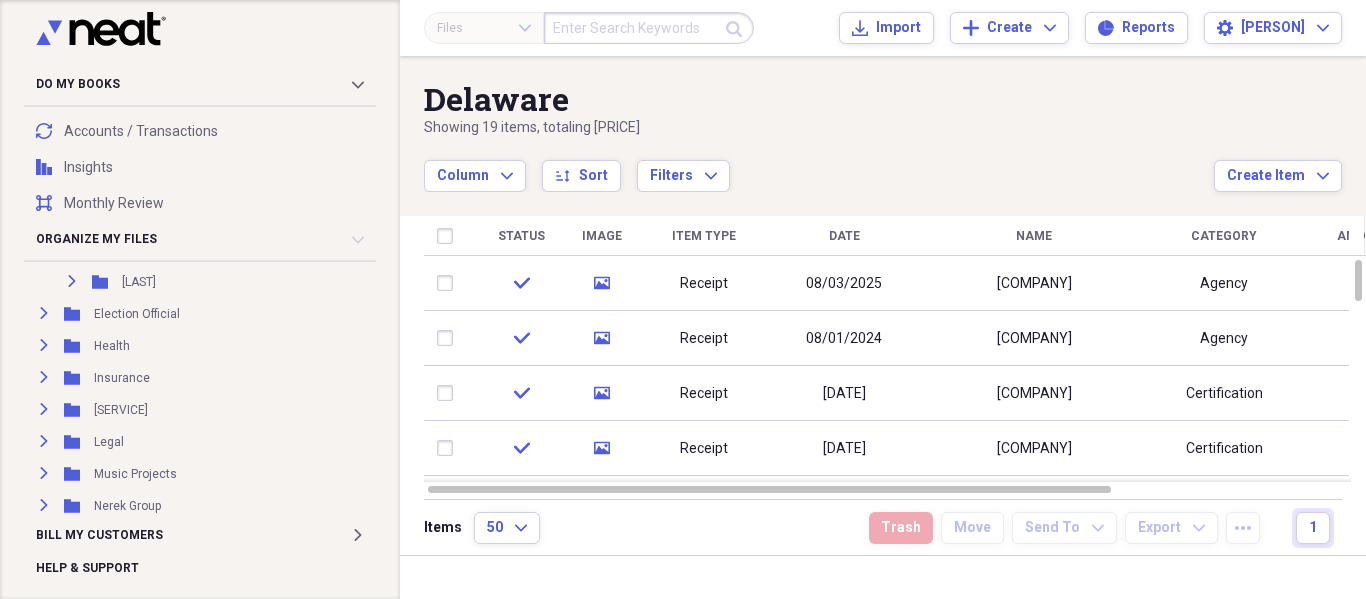 scroll, scrollTop: 240, scrollLeft: 0, axis: vertical 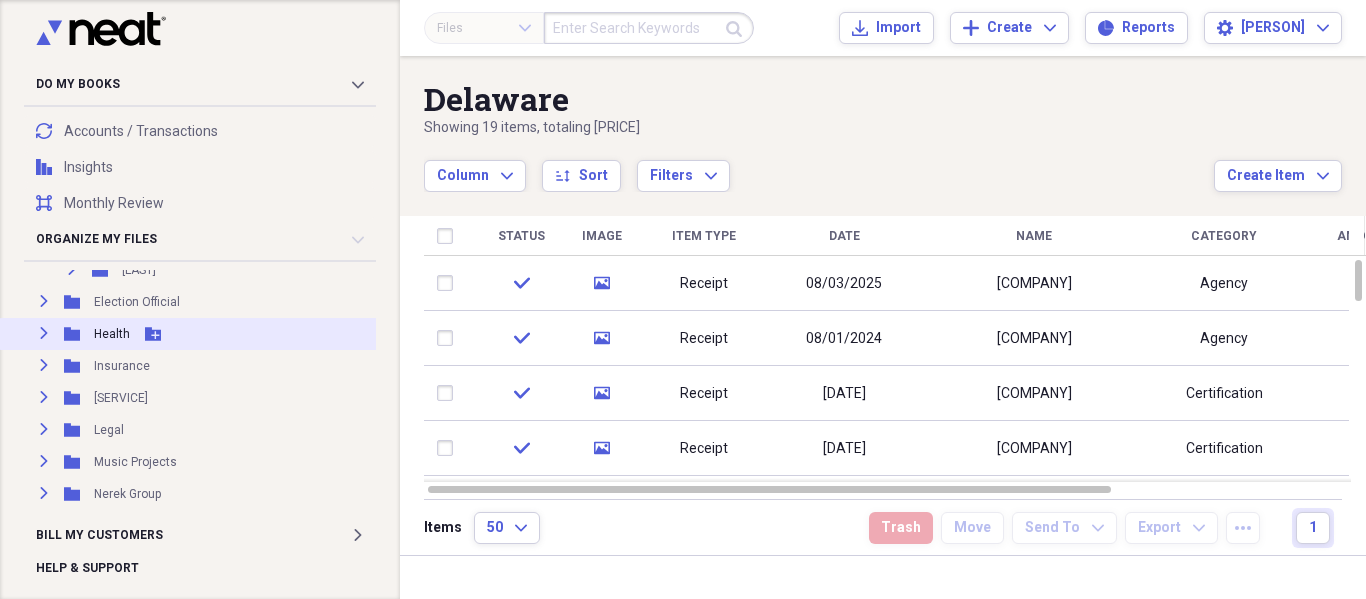 click on "Expand" 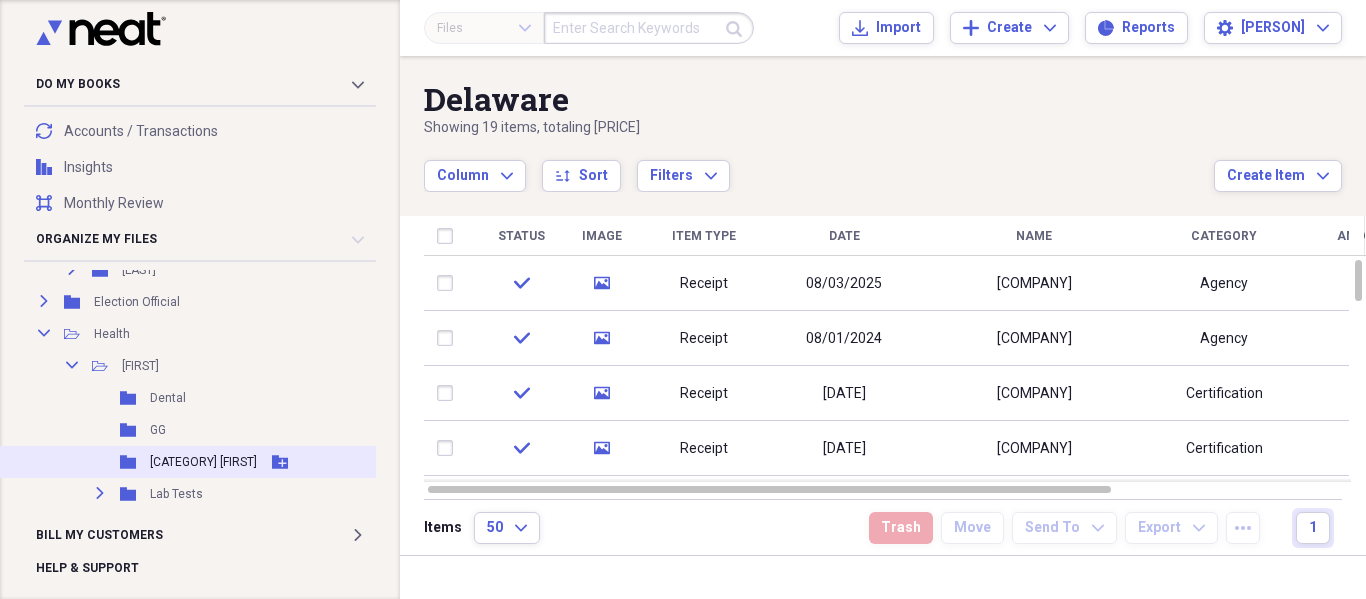click on "[CATEGORY] [FIRST]" at bounding box center [203, 462] 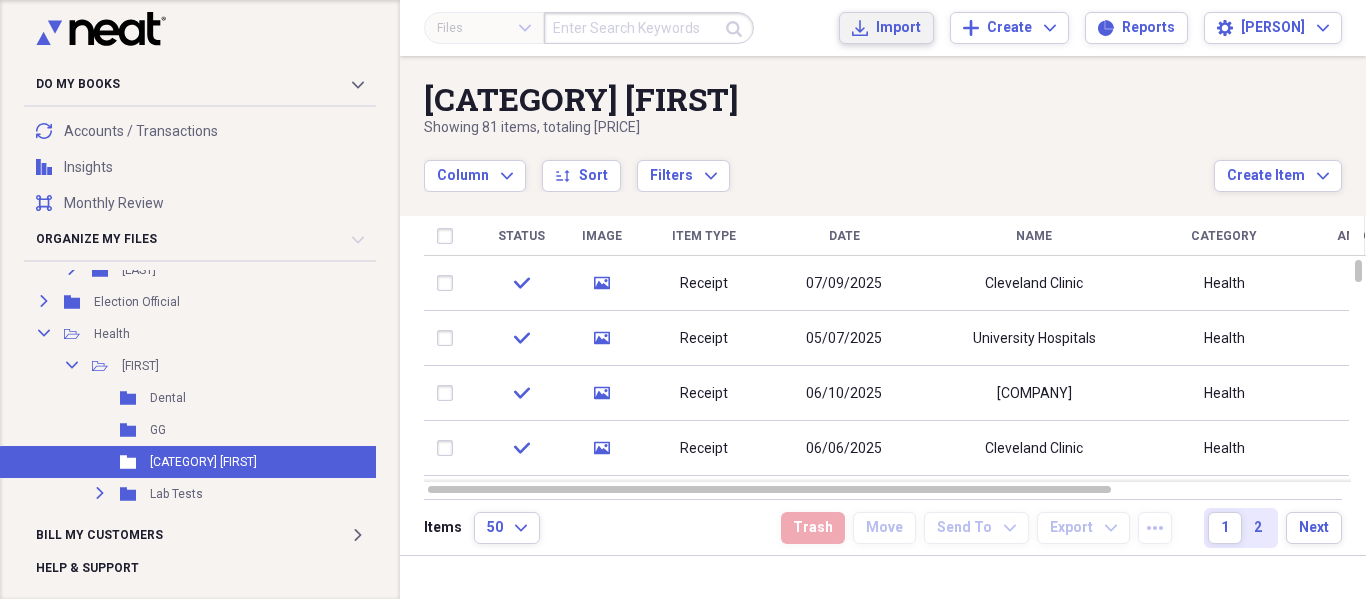 click on "Import" at bounding box center [898, 28] 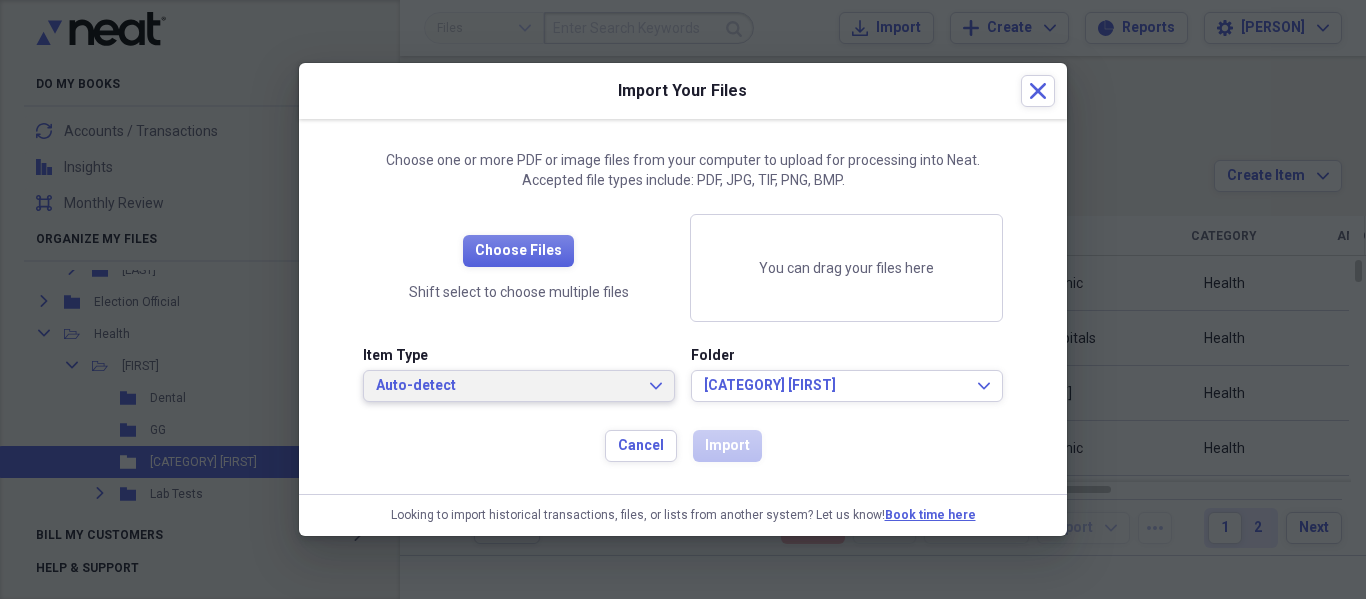 click on "Expand" 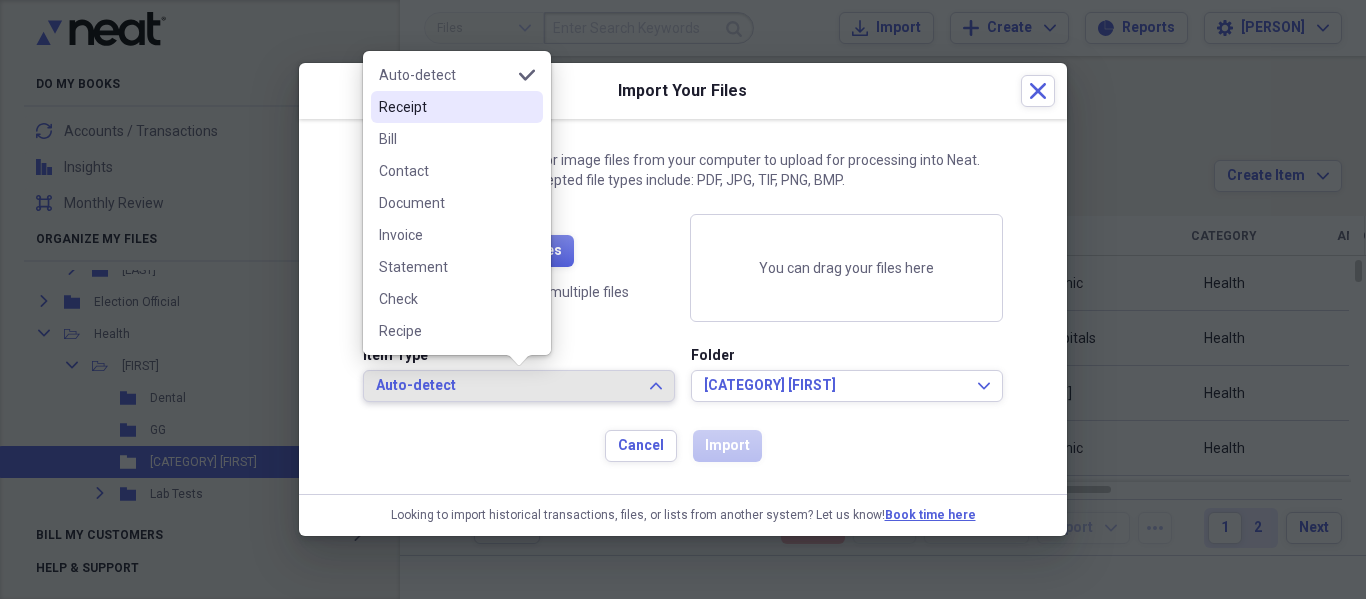 click on "Receipt" at bounding box center (445, 107) 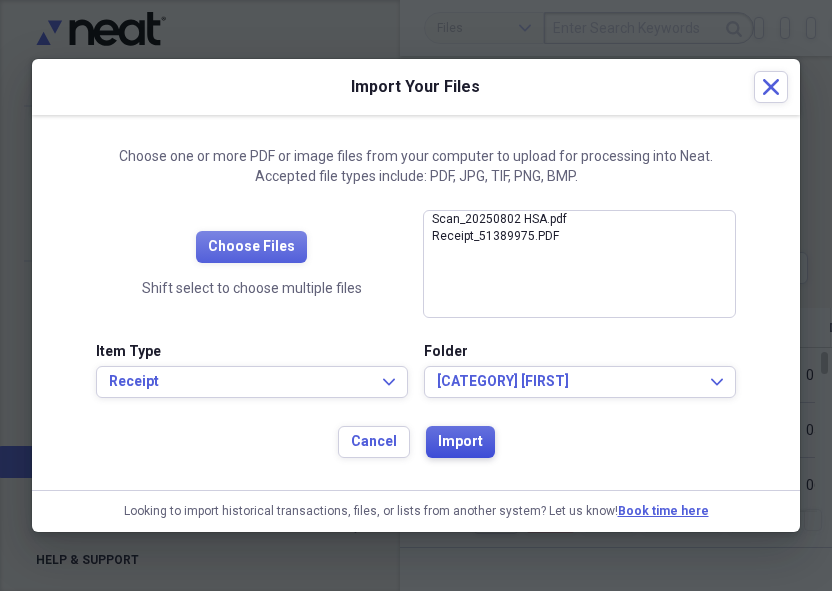 click on "Import" at bounding box center (460, 442) 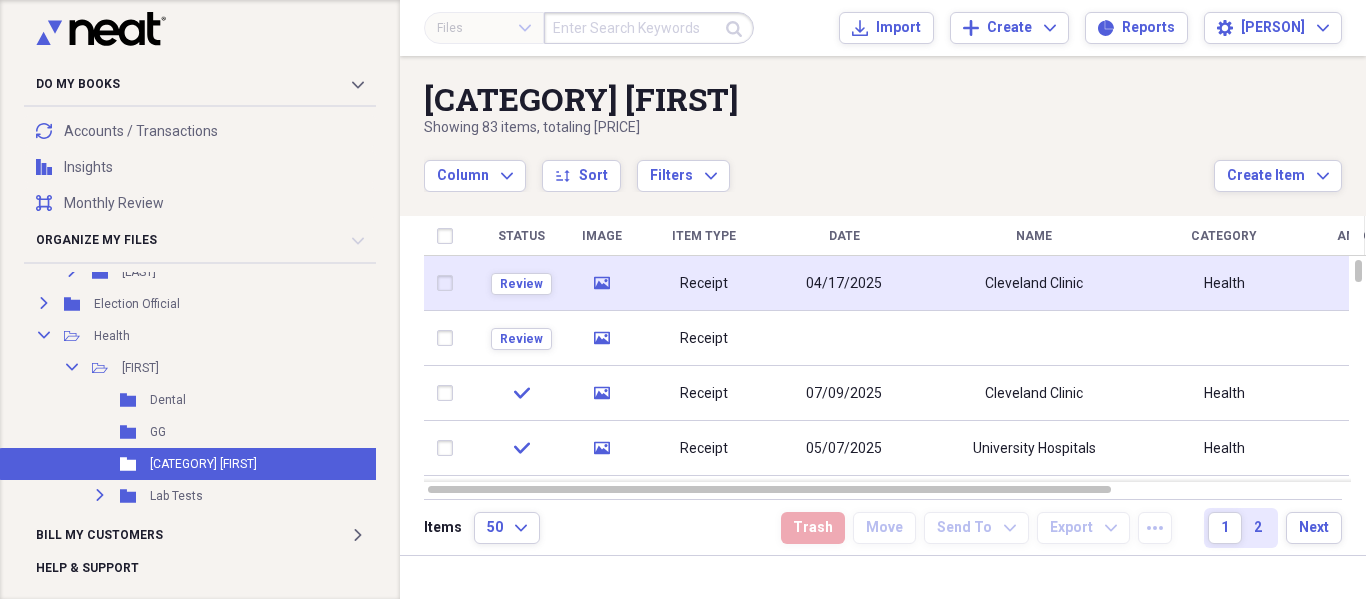 click on "04/17/2025" at bounding box center [844, 284] 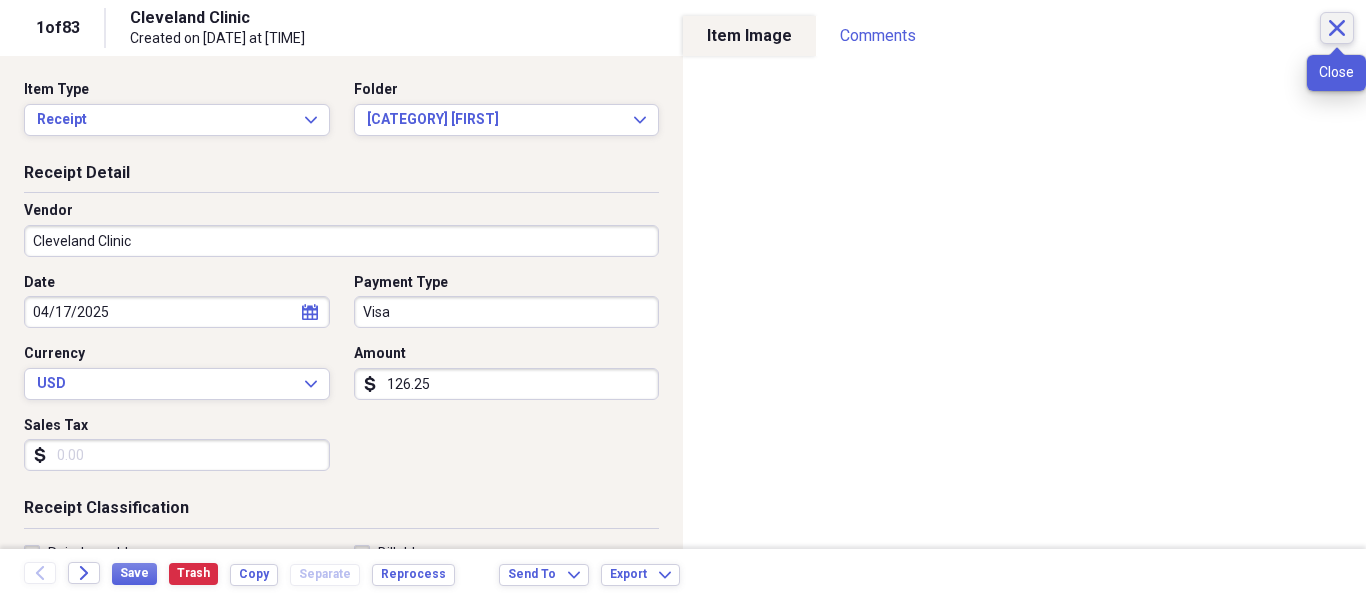 click 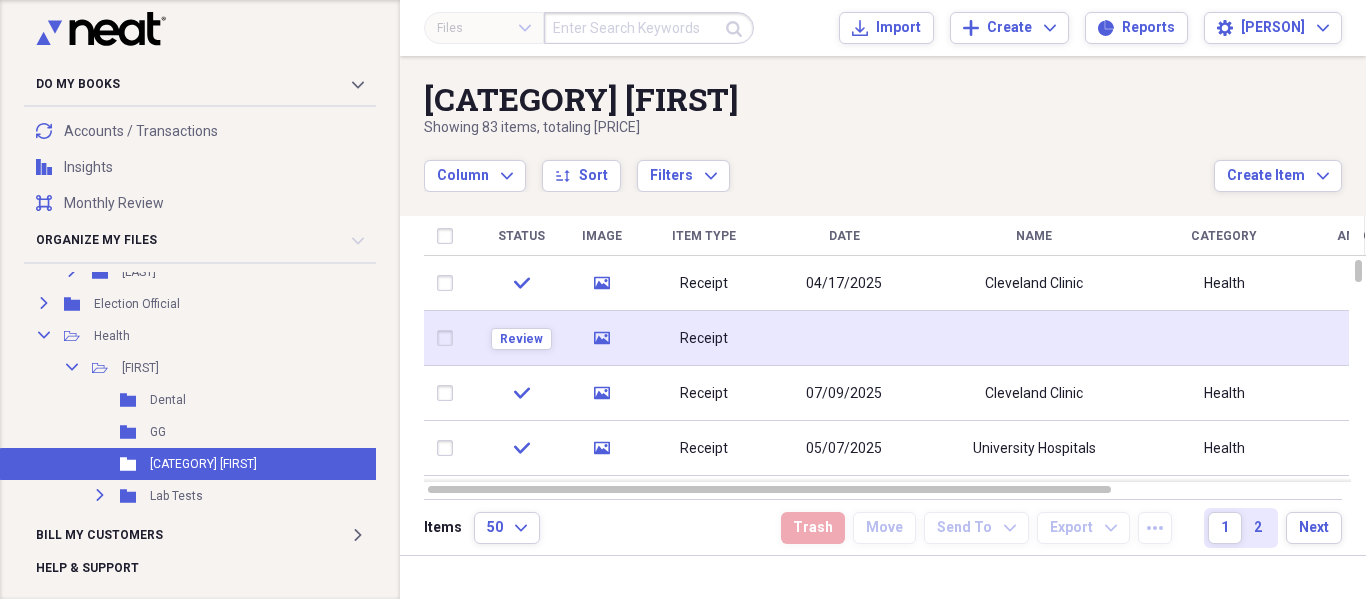 click at bounding box center [844, 338] 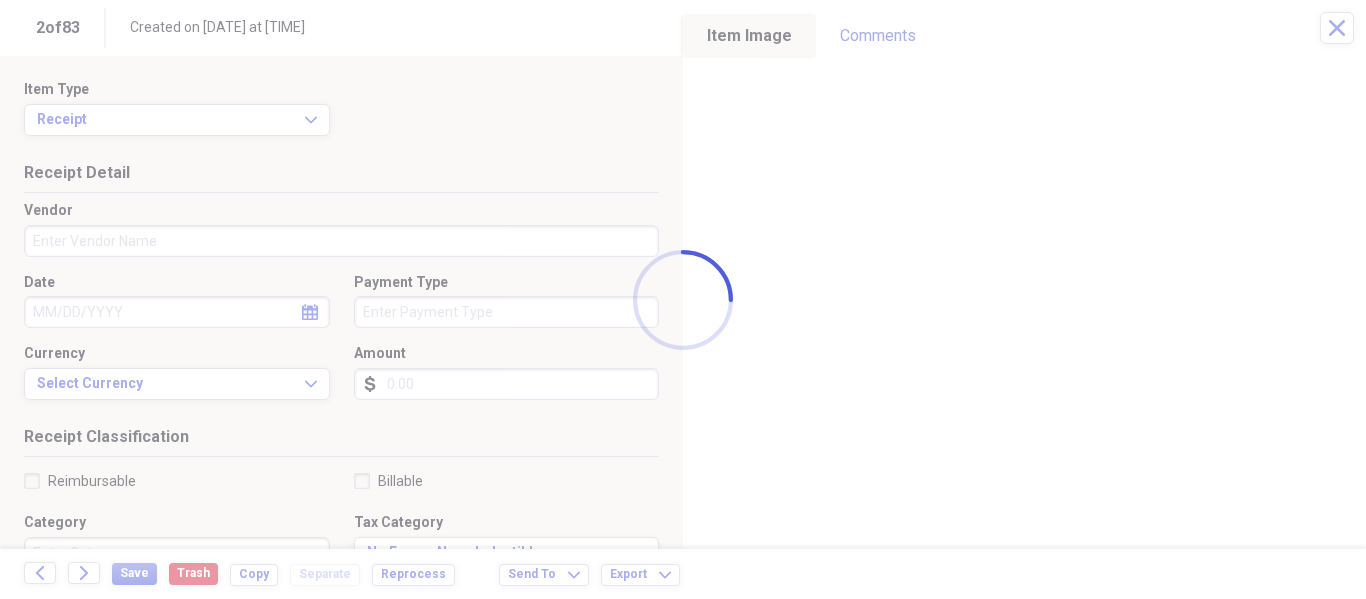 click on "Add Folder Expand Folder [COMPANY] Add Folder Expand Folder [PERSON] Add Folder Folder Dental Add Folder Folder [PERSON] Add Folder Folder HSA [PERSON] Add Folder Expand Folder Lab Tests Add Folder Folder Medicare & AARP UHC Advantage Add Folder Folder Patient First Add Folder Expand Folder Specialists Add Folder Collapse Open Folder Mig Add Folder Collapse Open Folder CT-MRI-Lab-EKG-Vax Add Folder Folder Wellness Tests Add Folder Folder Dental Add Folder Folder HSA Joint Add Folder Expand Folder KeyCorp Add Folder Collapse Open Folder Medicare Add Folder Folder 2019 Add Folder Folder 2020 Collapse Folder" at bounding box center [683, 299] 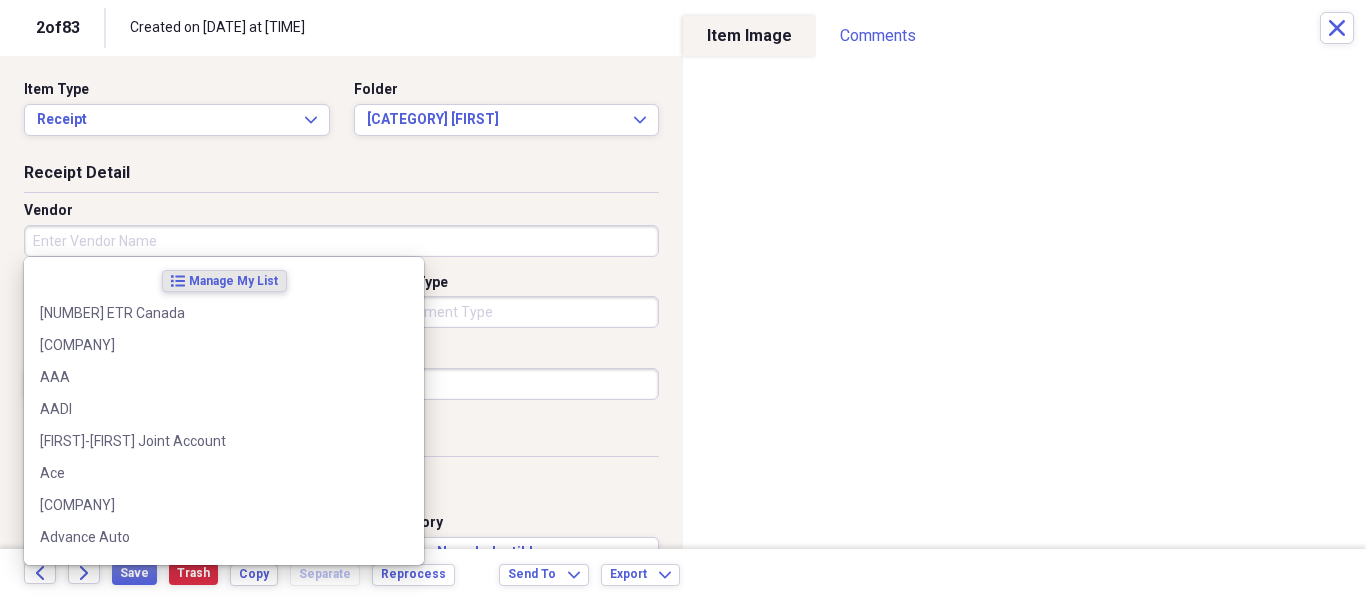 click on "Vendor" at bounding box center (341, 241) 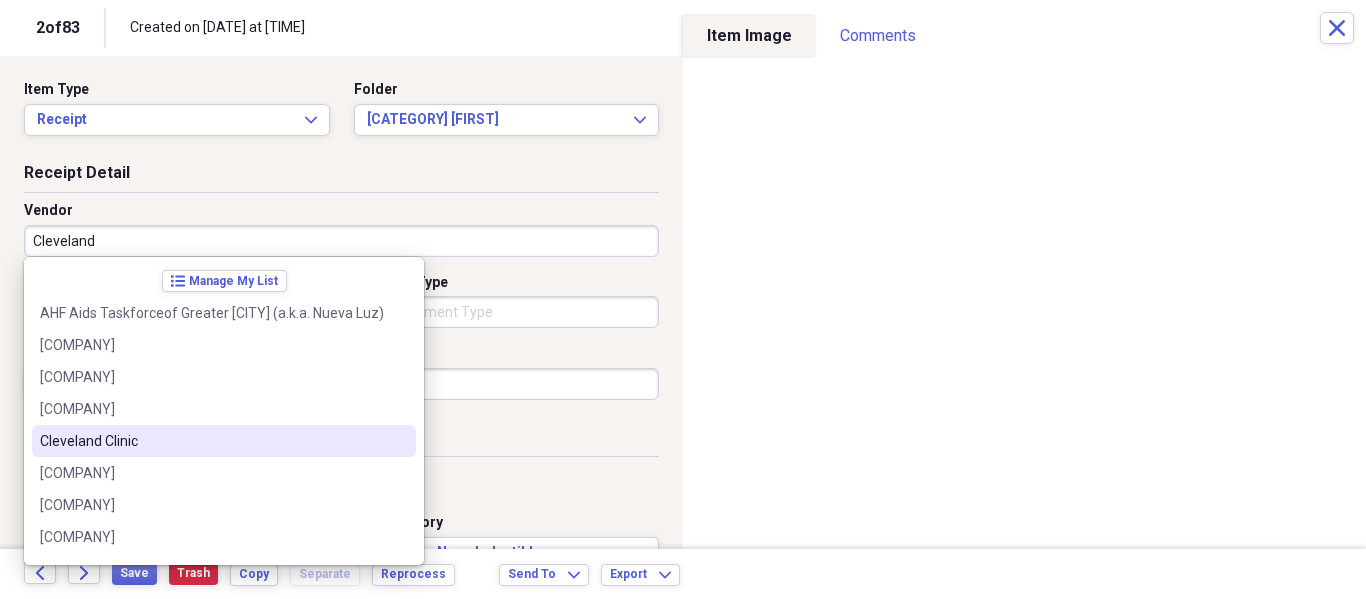 click on "Cleveland Clinic" at bounding box center (212, 441) 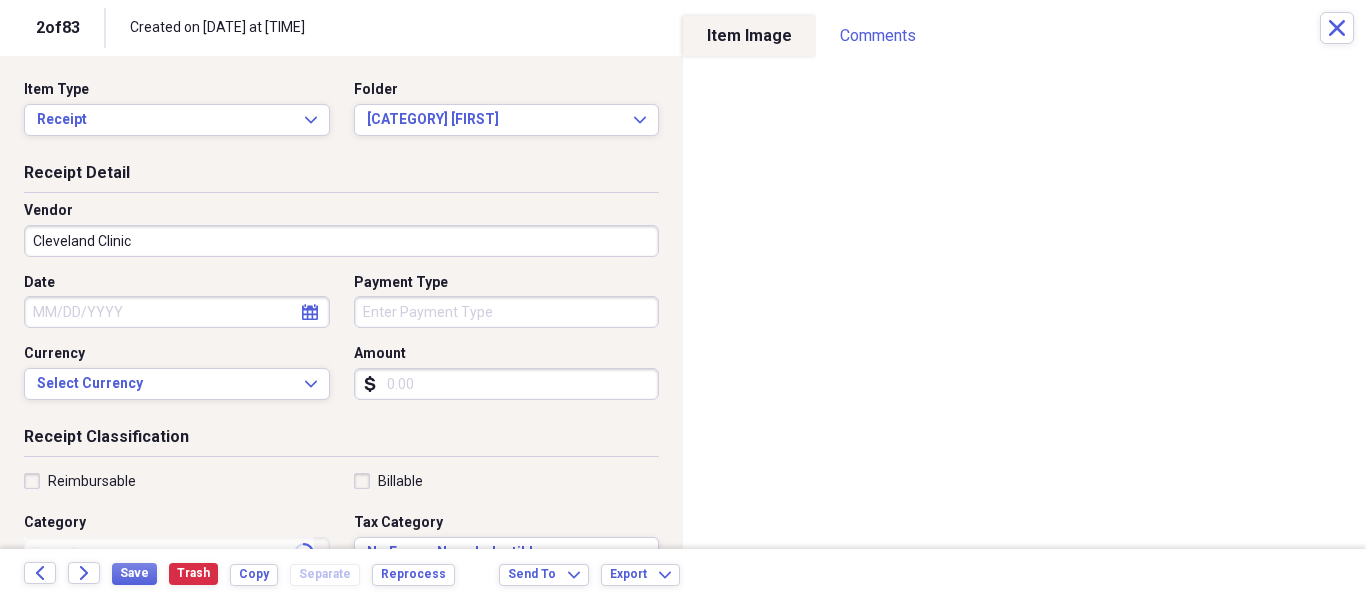 type on "Health" 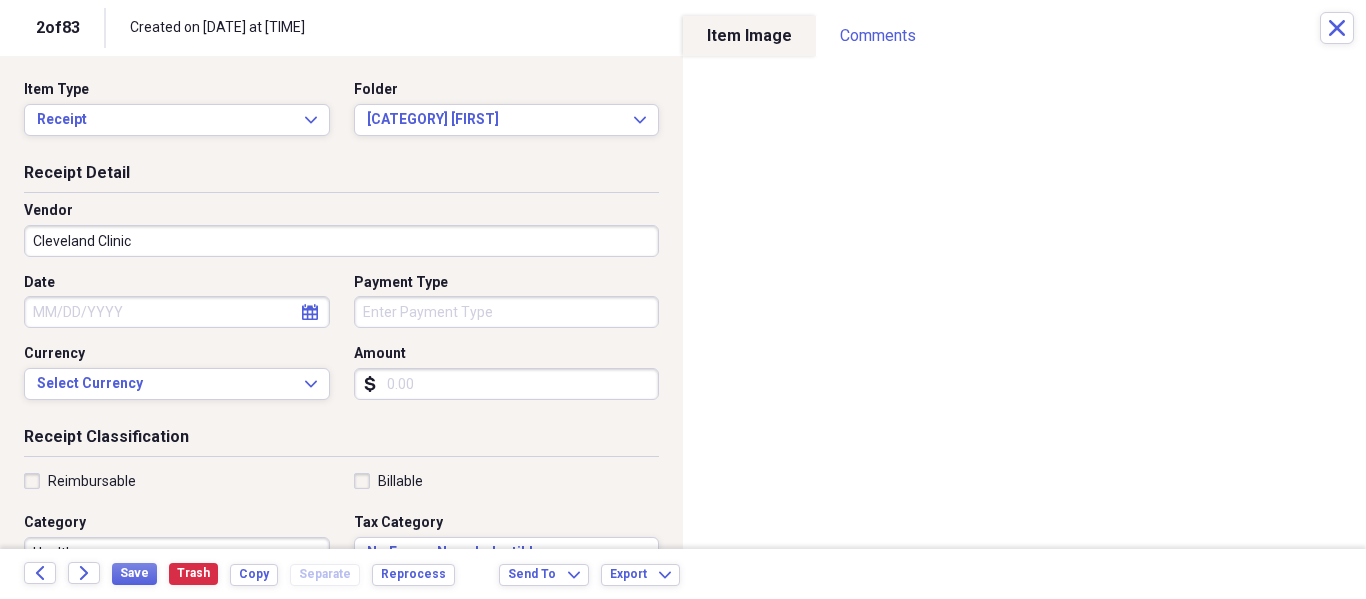 click on "calendar" 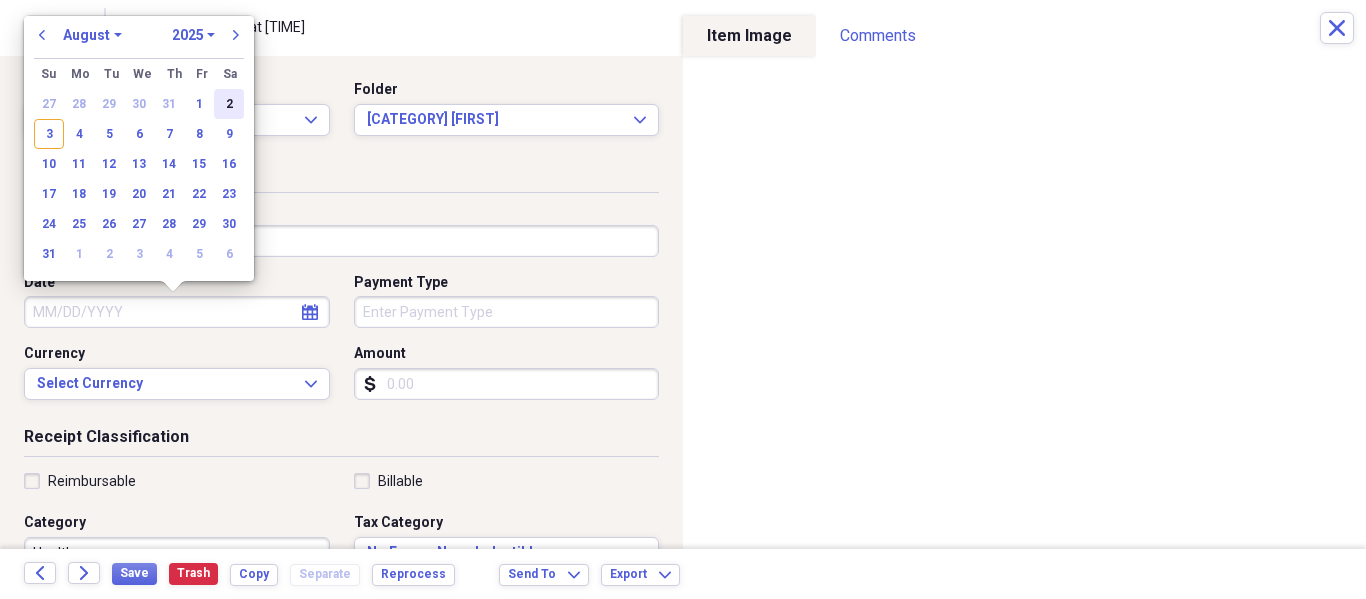 click on "2" at bounding box center (229, 104) 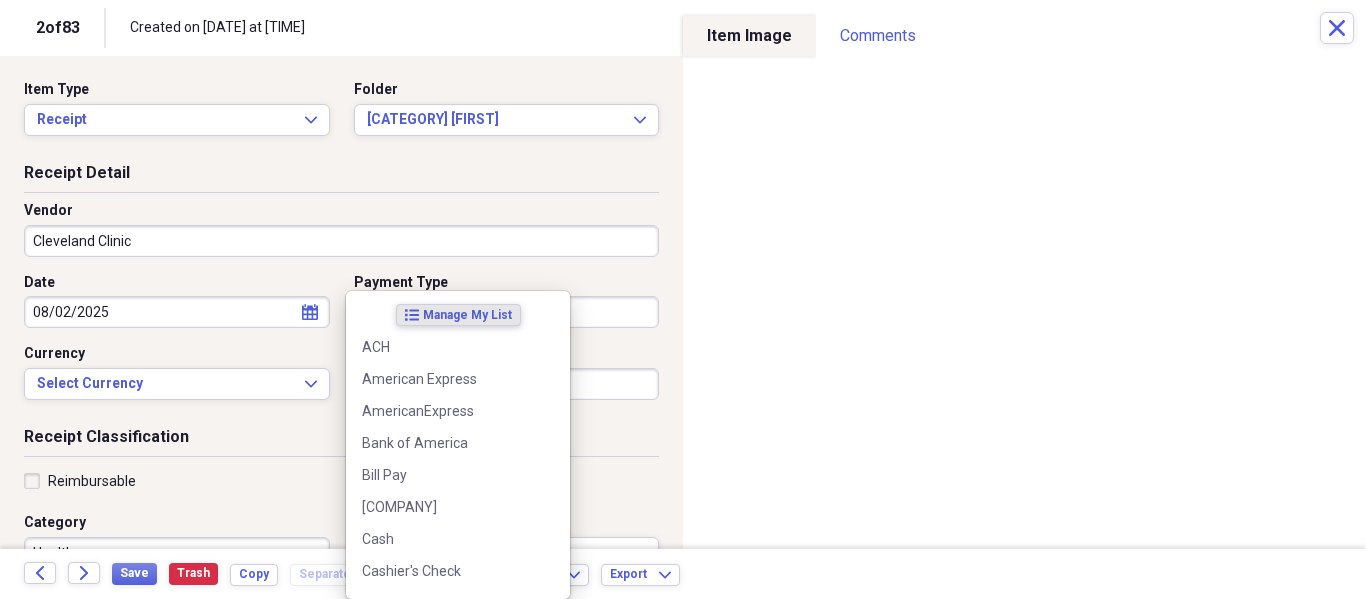 click on "Add Folder Expand Folder [PERSON] Add Folder Folder Dental Add Folder Folder [PERSON] Add Folder Folder HSA [PERSON] Add Folder Expand Folder Lab Tests Add Folder Folder Medicare & AARP UHC Advantage Add Folder Folder Patient First Add Folder Expand Folder Specialists Add Folder Collapse Open Folder Mig Add Folder Collapse Open Folder CT-MRI-Lab-EKG-Vax Add Folder Folder Wellness Tests Add Folder Folder Dental Add Folder Folder HSA Joint Add Folder Expand Folder KeyCorp Add Folder Collapse Open Folder Medicare Add Folder Folder 2019 Add Folder Folder 2020 Add Folder Collapse Open Folder" at bounding box center [683, 299] 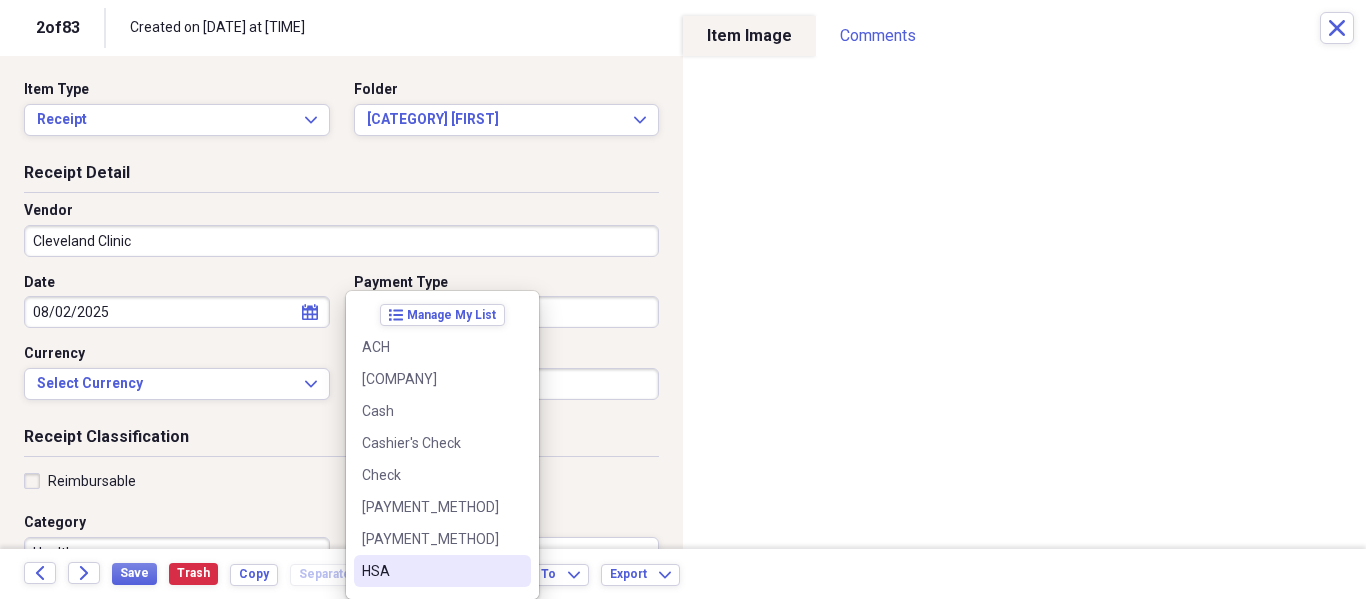 click on "HSA" at bounding box center (430, 571) 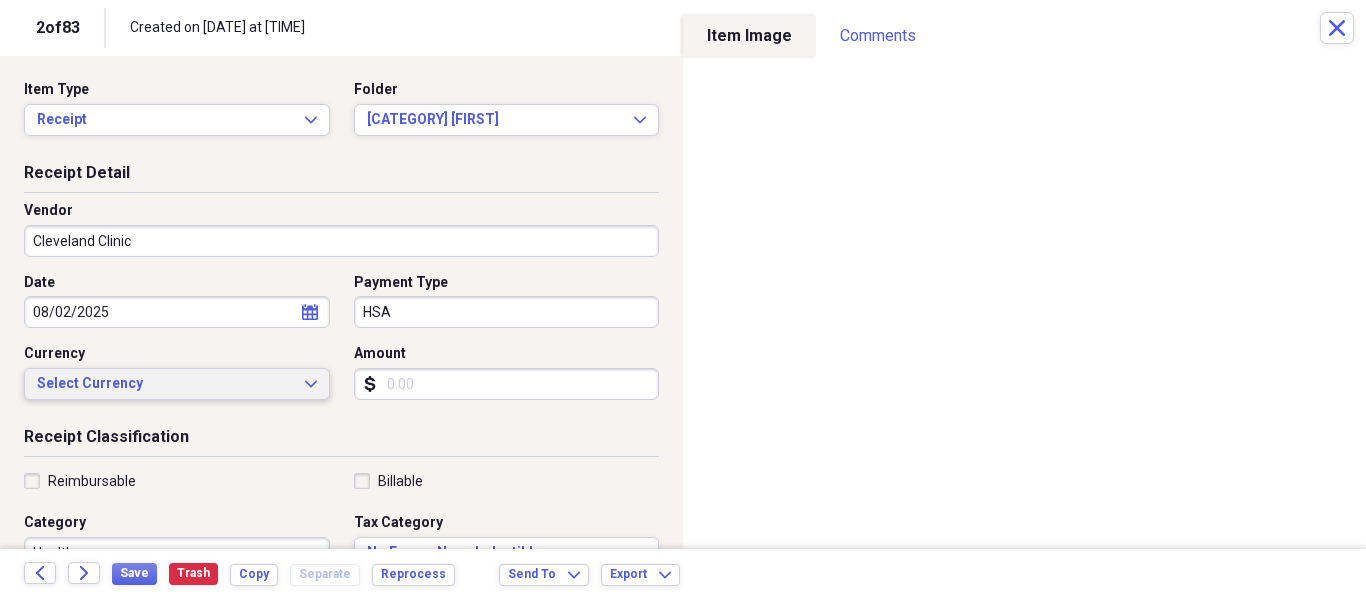 click on "Expand" 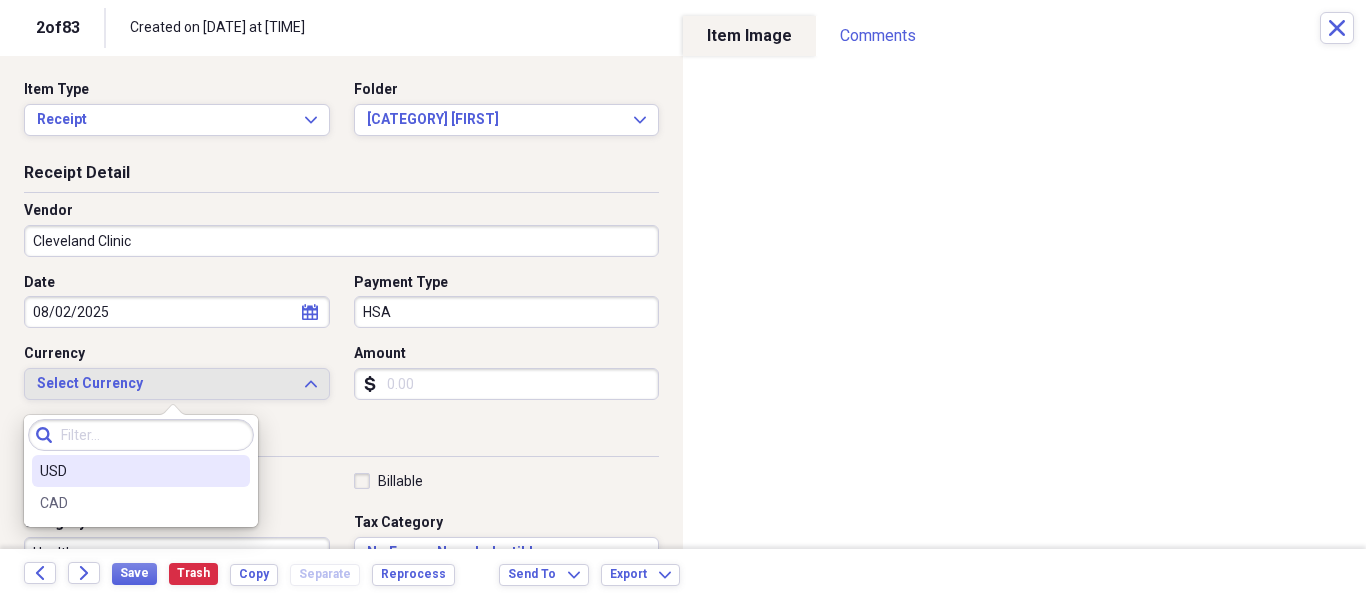click on "USD" at bounding box center (129, 471) 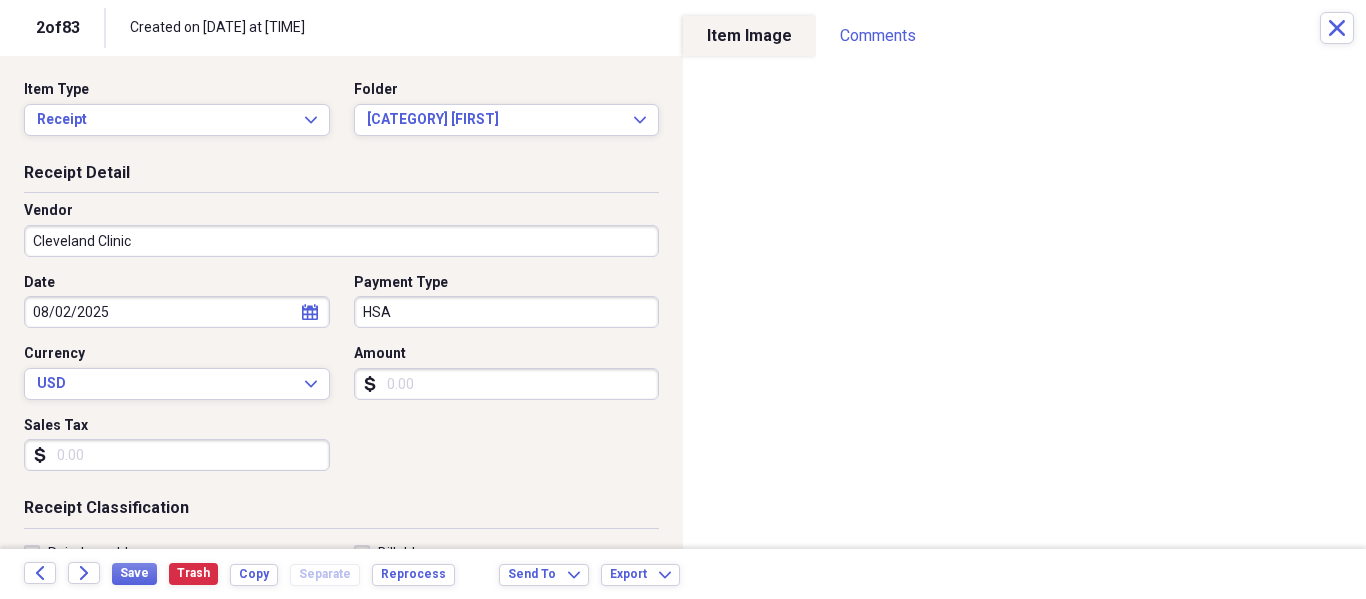 click on "Amount" at bounding box center (507, 384) 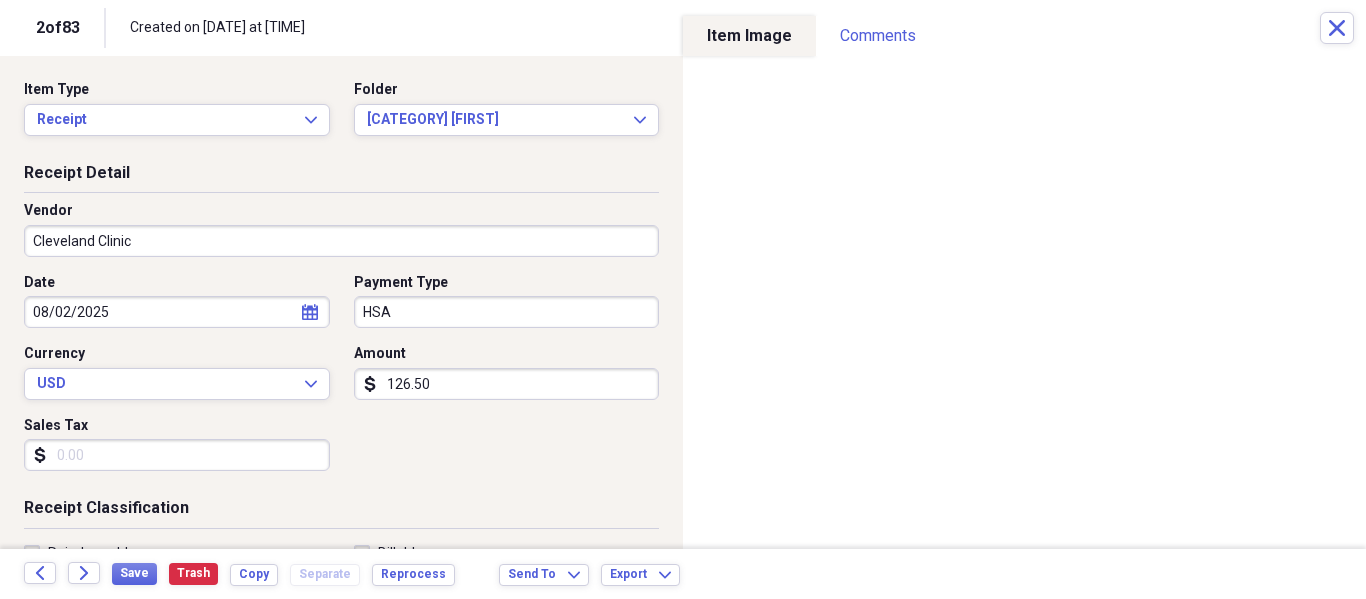 click on "126.50" at bounding box center [507, 384] 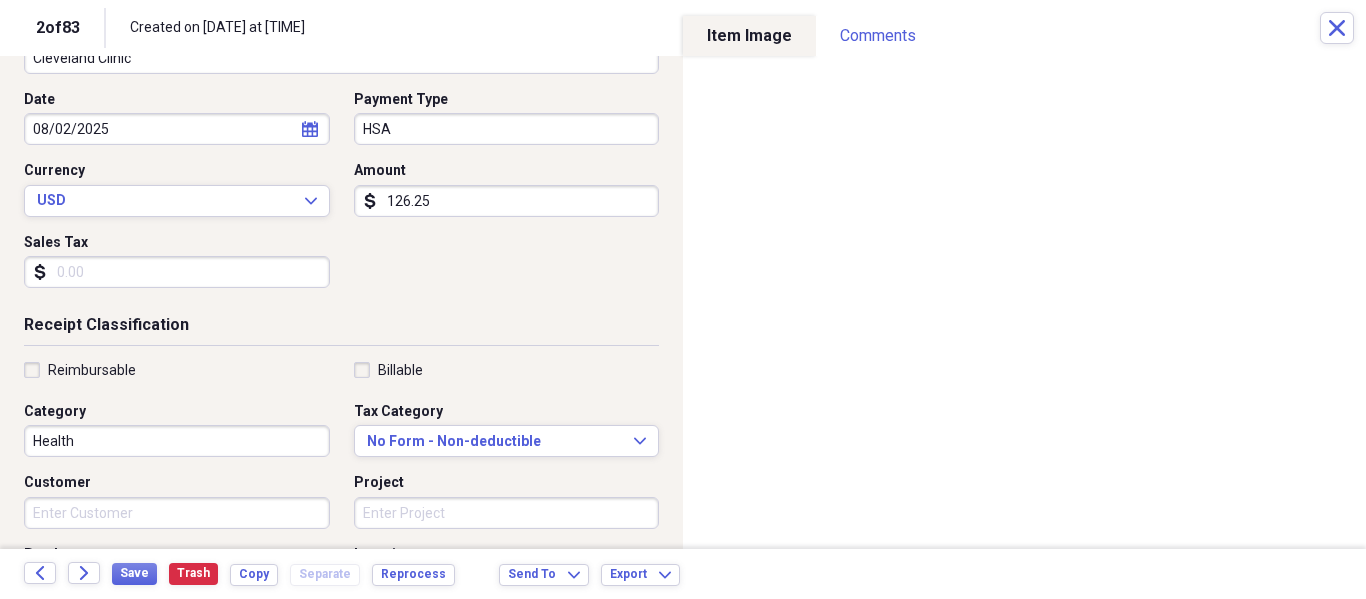 scroll, scrollTop: 186, scrollLeft: 0, axis: vertical 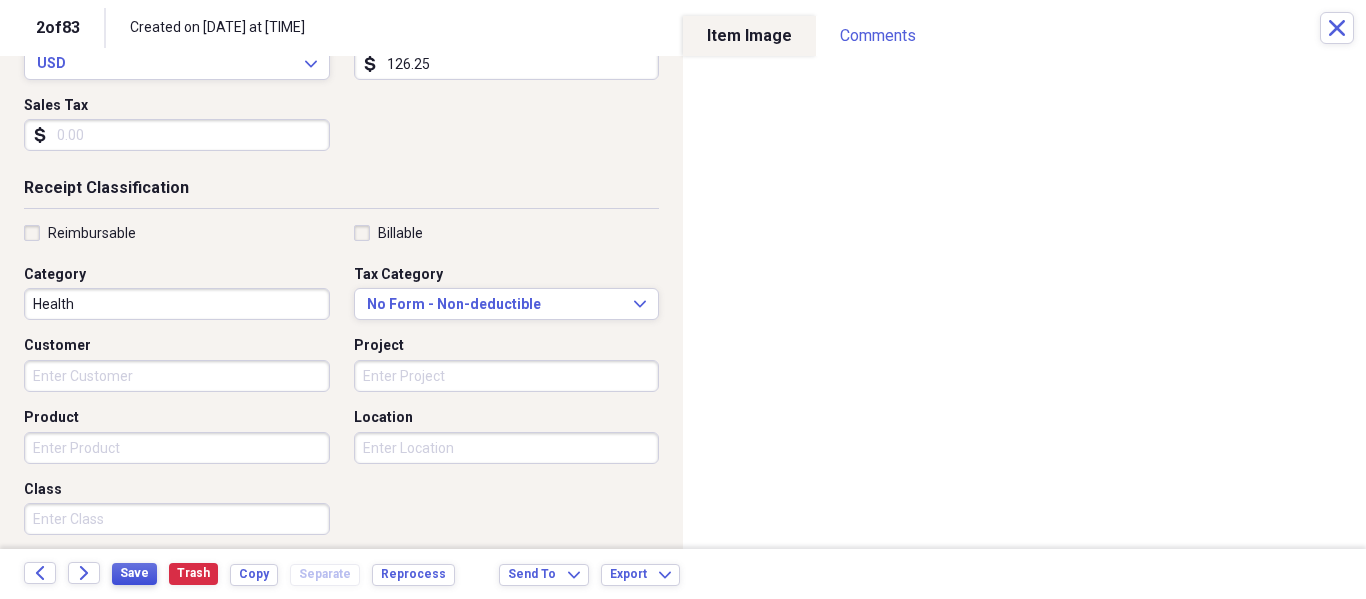 type on "126.25" 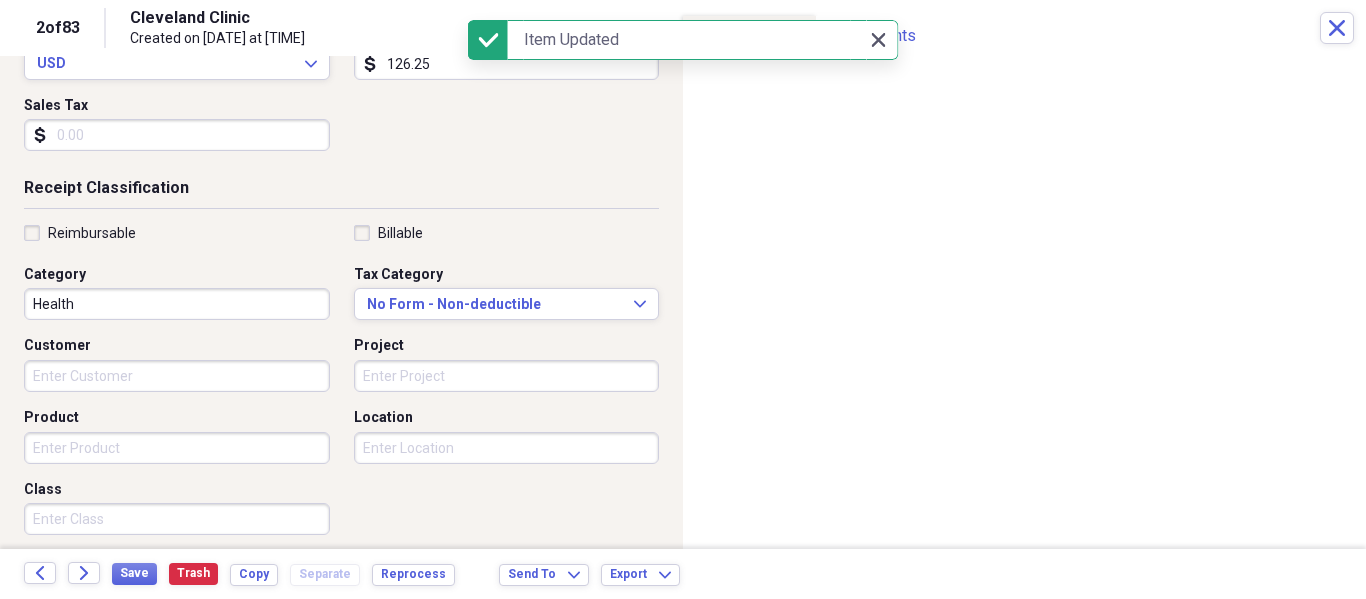 click on "Close" 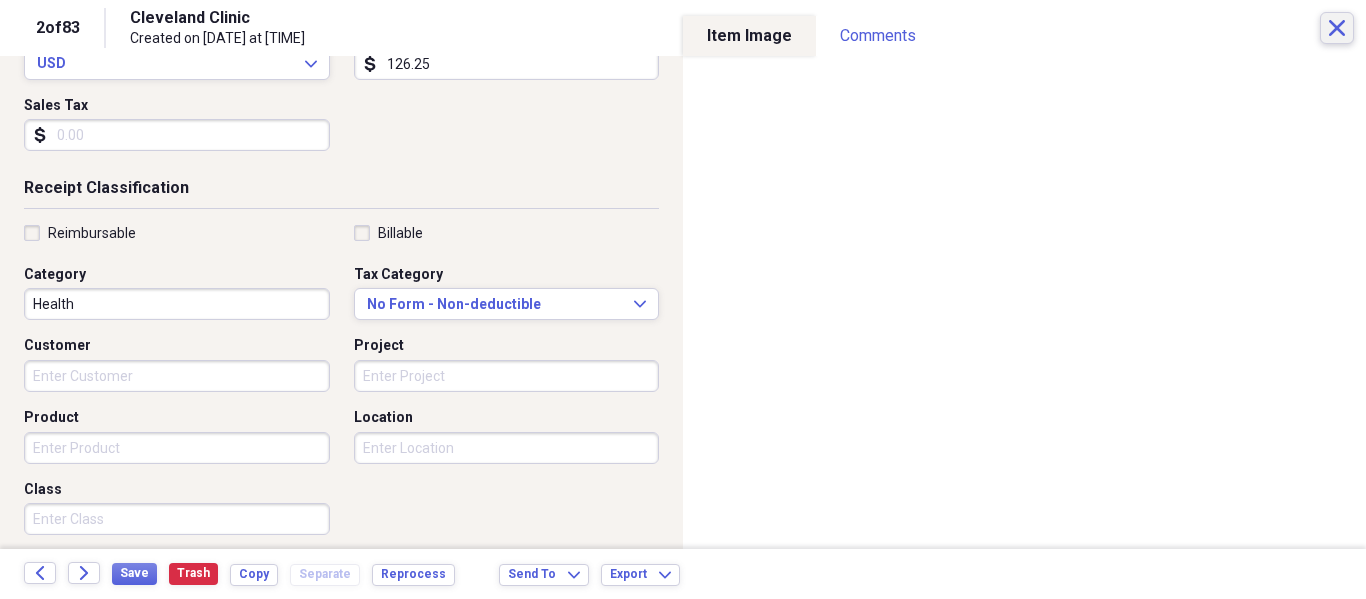 click 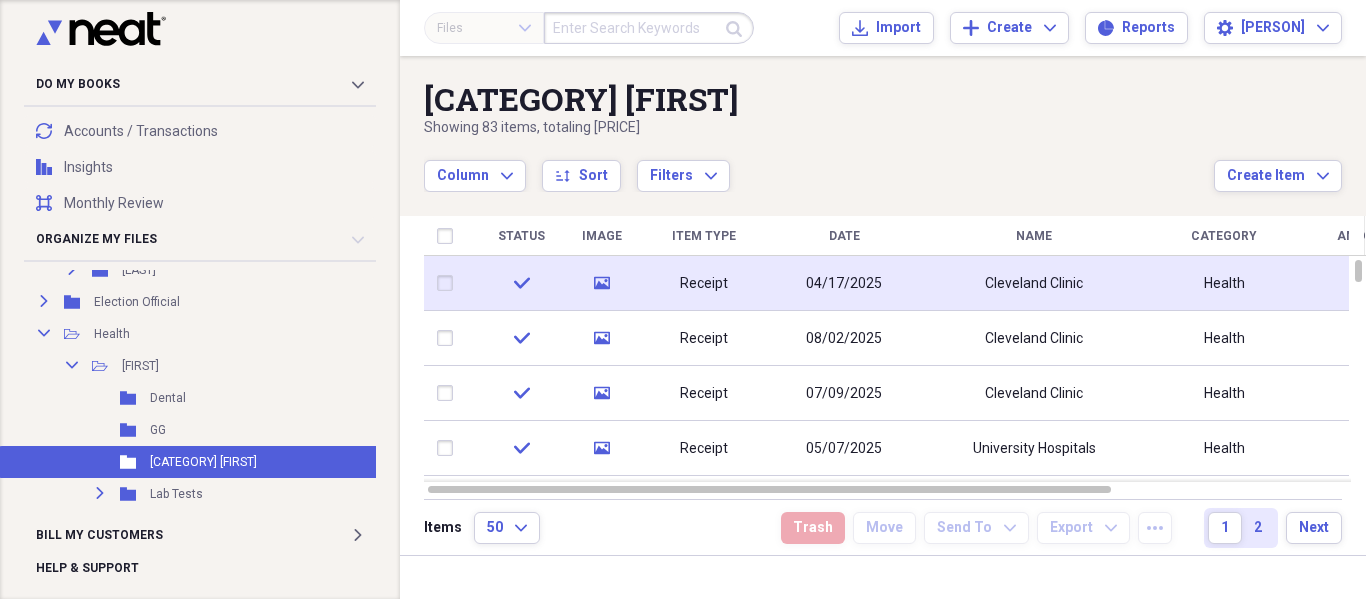 drag, startPoint x: 451, startPoint y: 338, endPoint x: 454, endPoint y: 299, distance: 39.115215 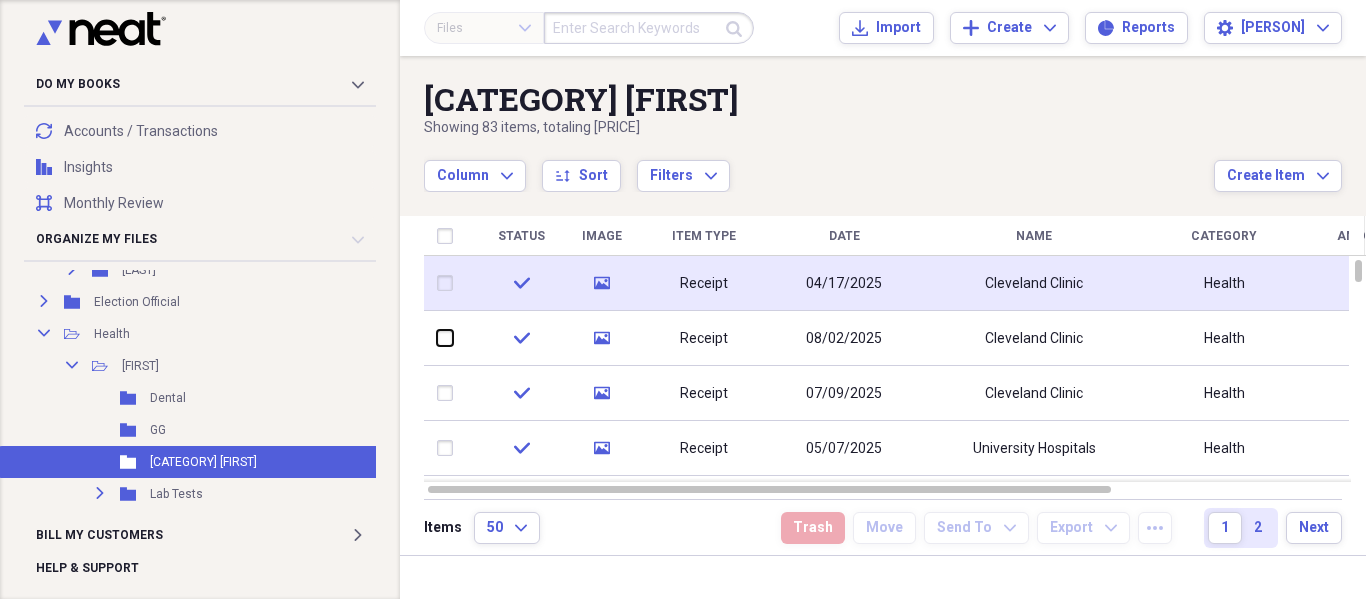 click at bounding box center (437, 338) 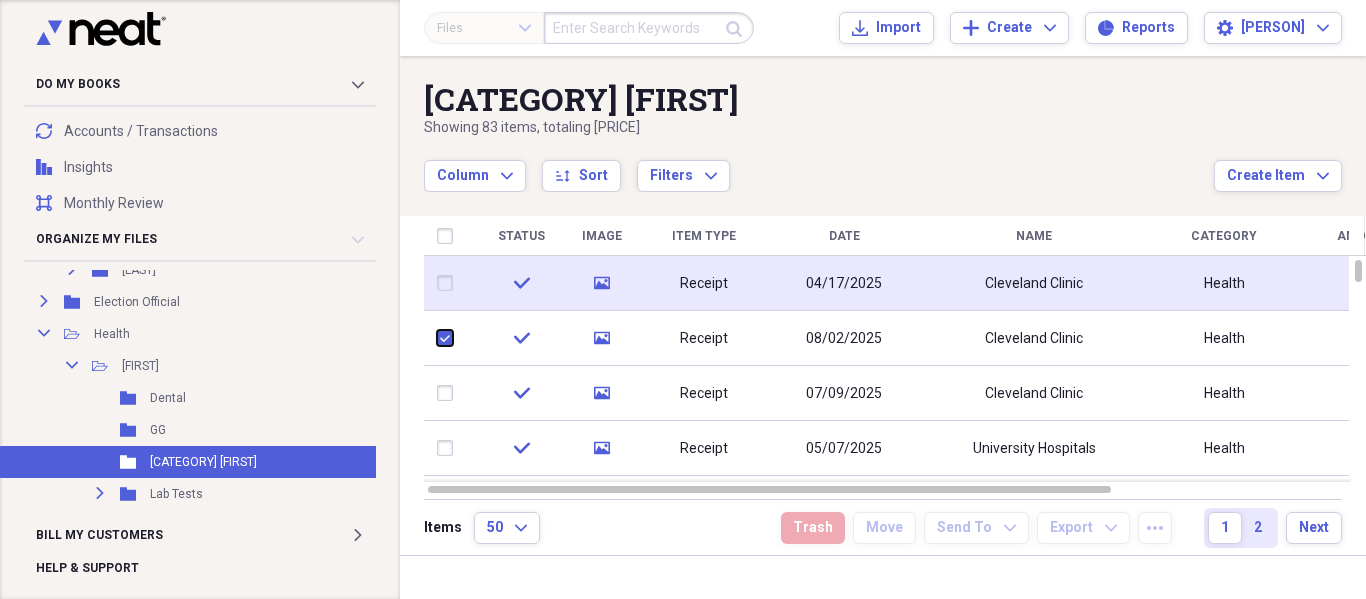 checkbox on "true" 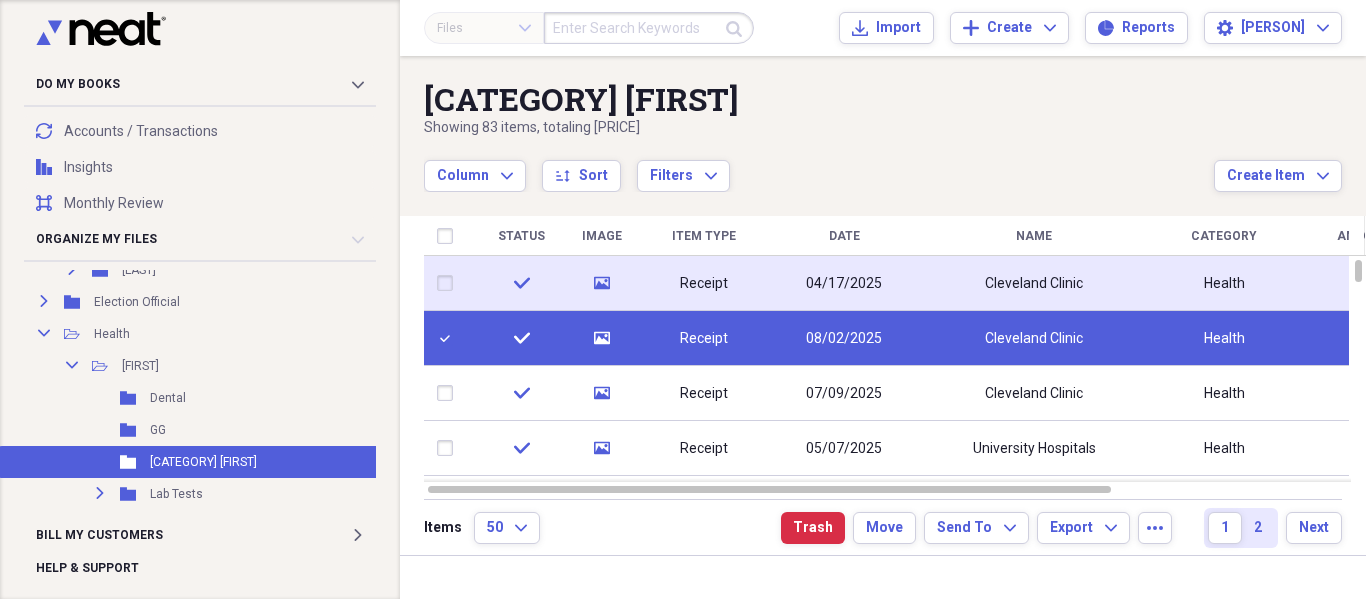 click at bounding box center (449, 283) 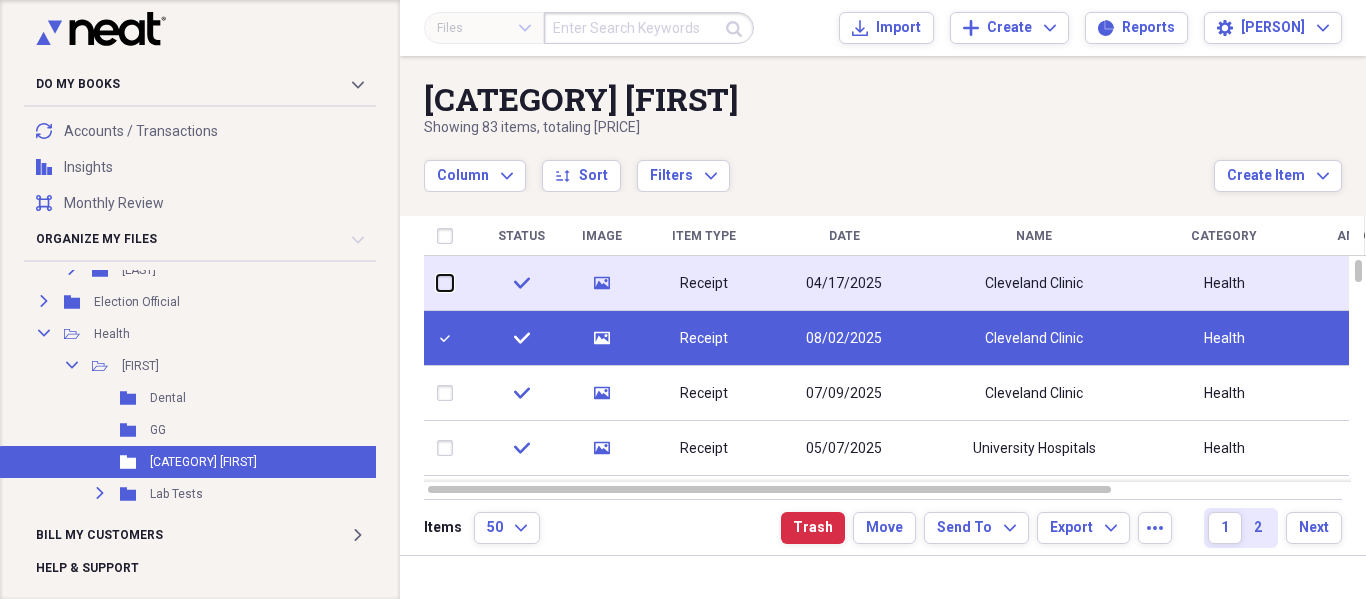click at bounding box center (437, 283) 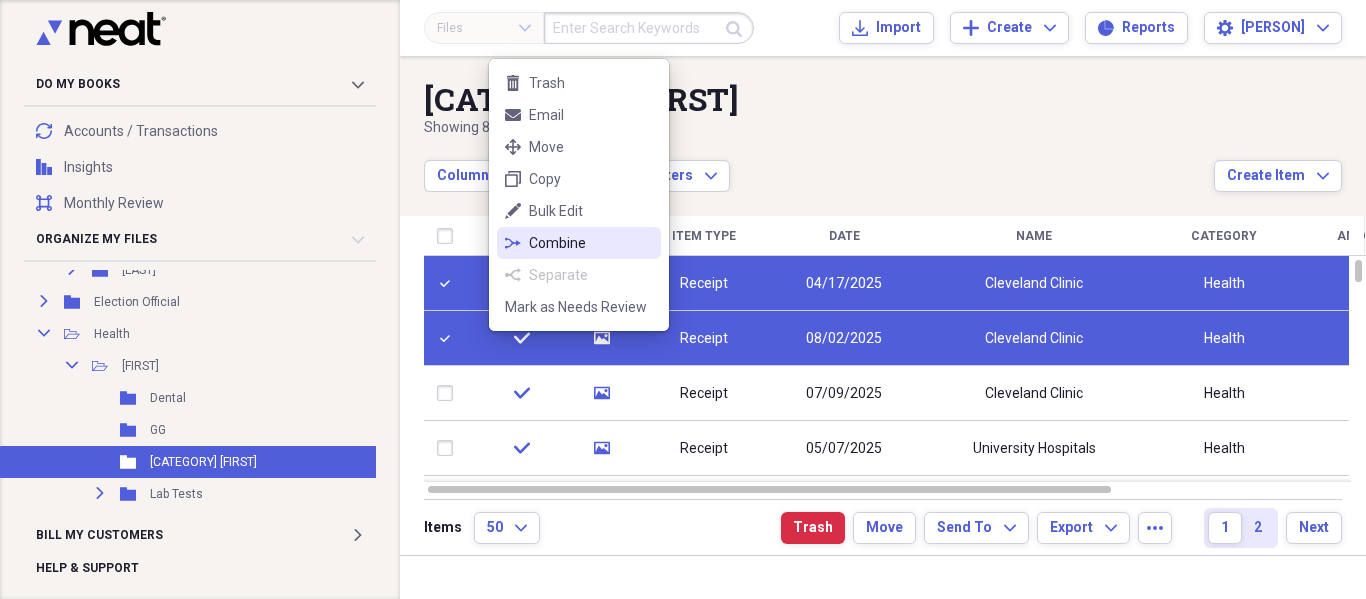 click on "Combine" at bounding box center [591, 243] 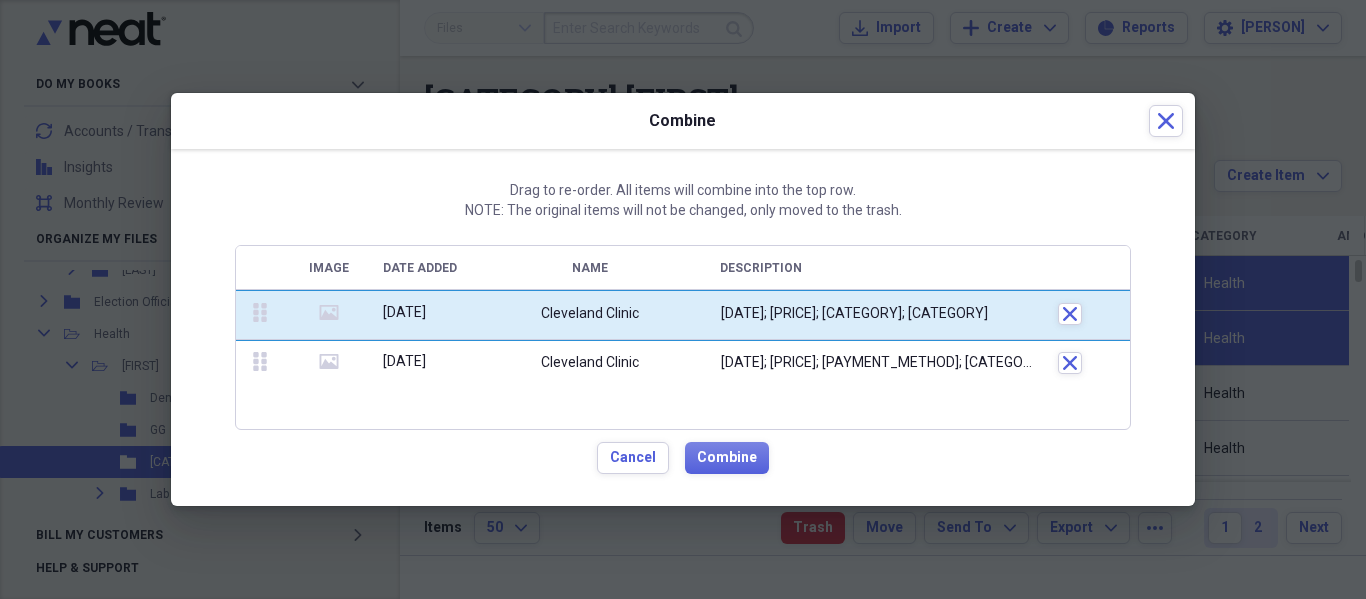 drag, startPoint x: 262, startPoint y: 363, endPoint x: 265, endPoint y: 307, distance: 56.0803 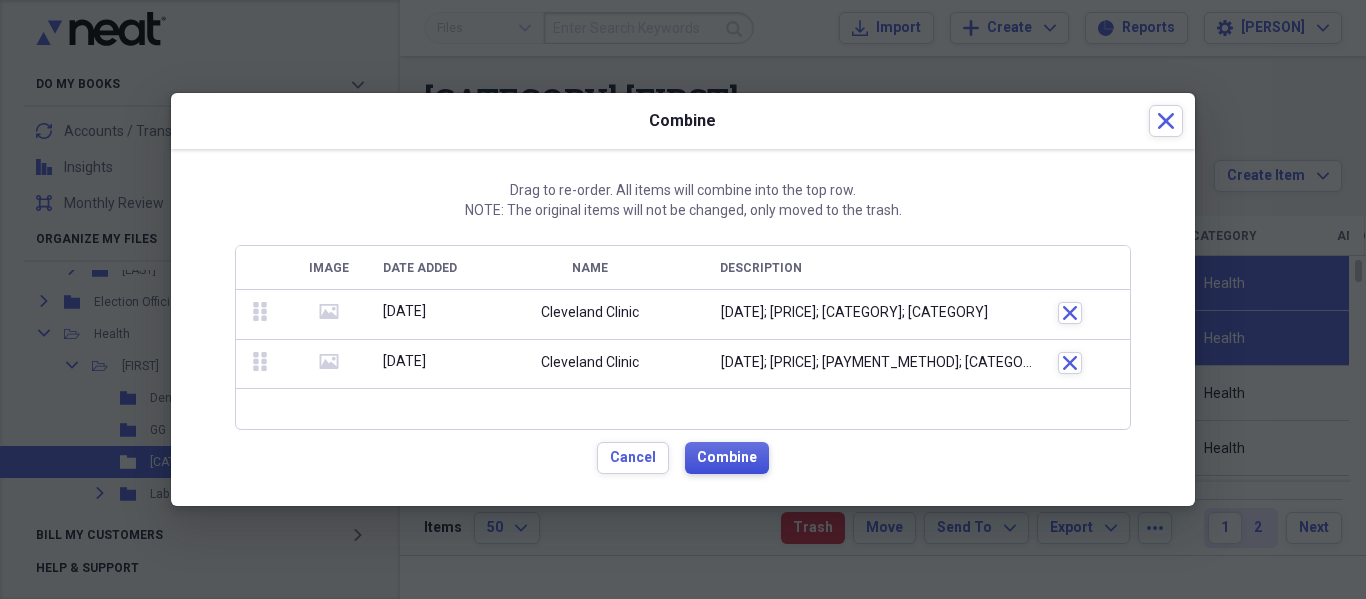 click on "Combine" at bounding box center (727, 458) 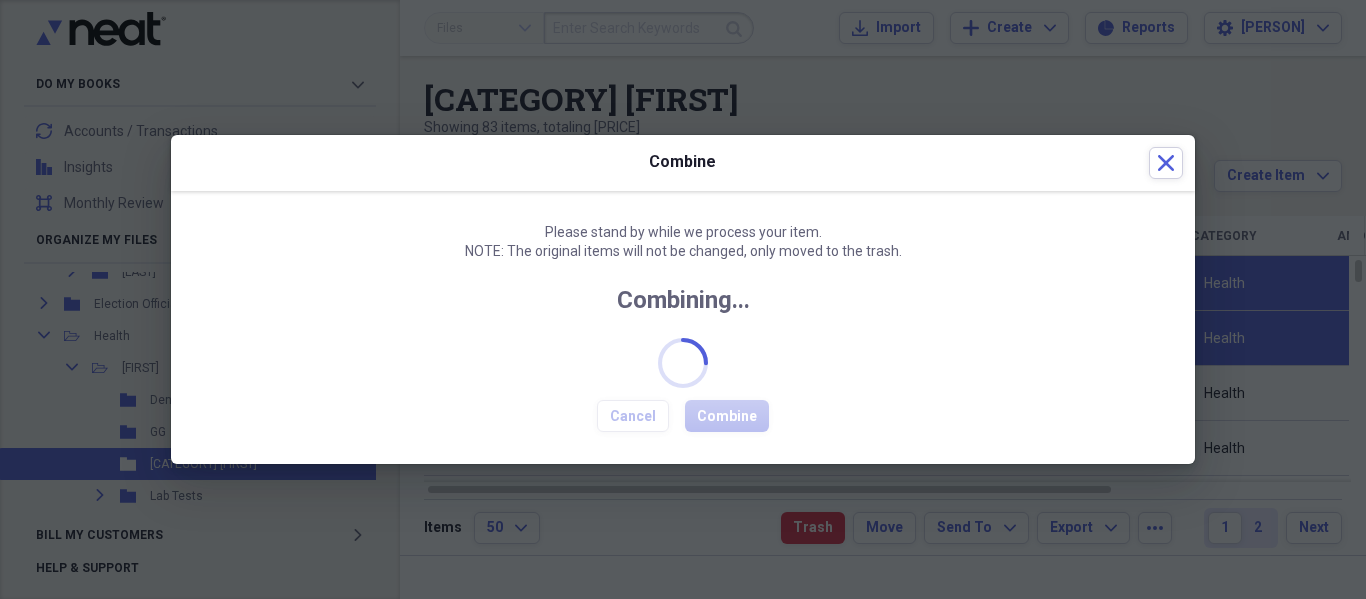 checkbox on "false" 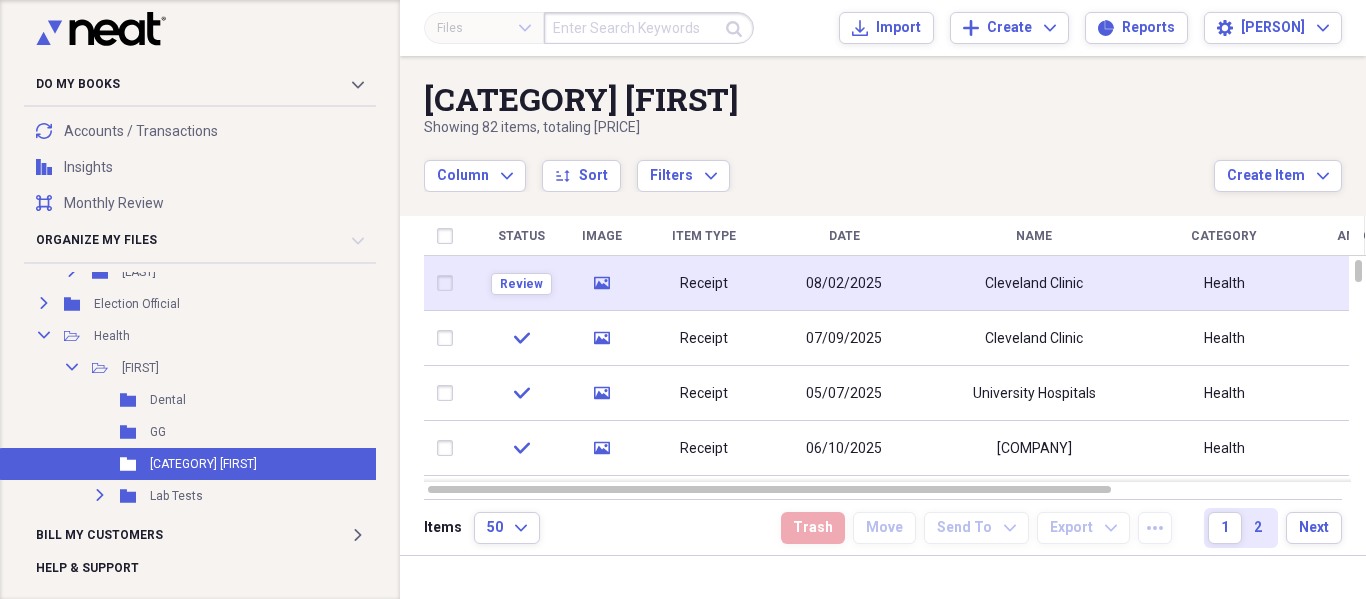 click on "media" at bounding box center (601, 283) 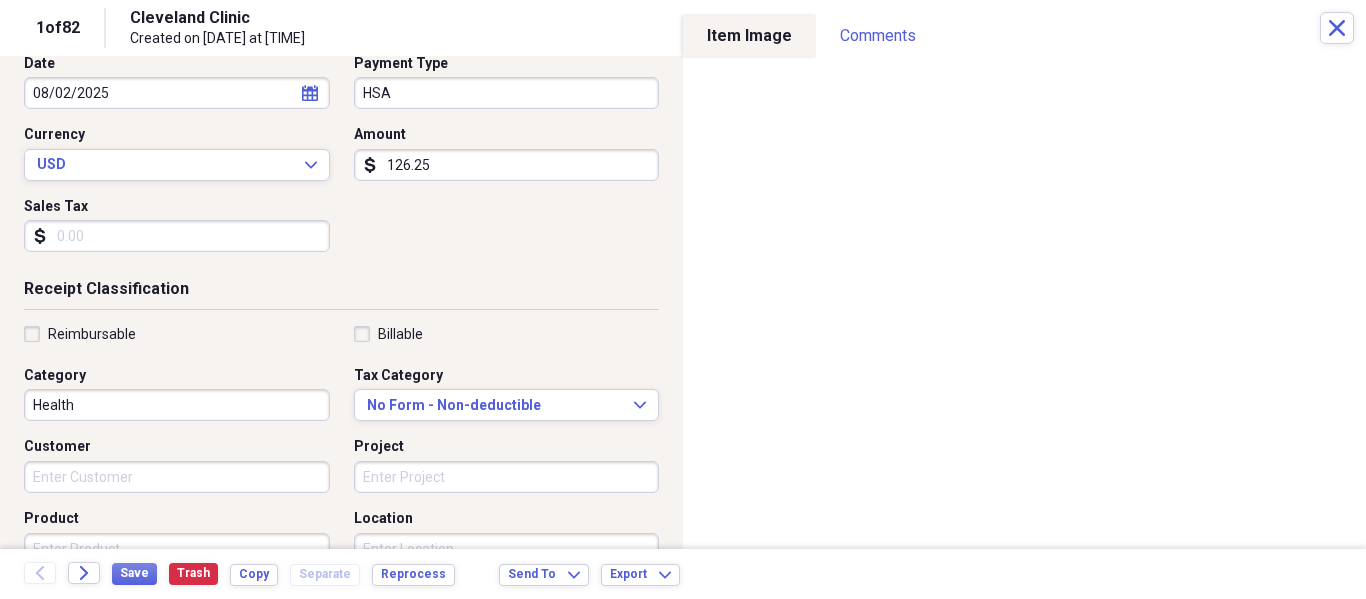 scroll, scrollTop: 253, scrollLeft: 0, axis: vertical 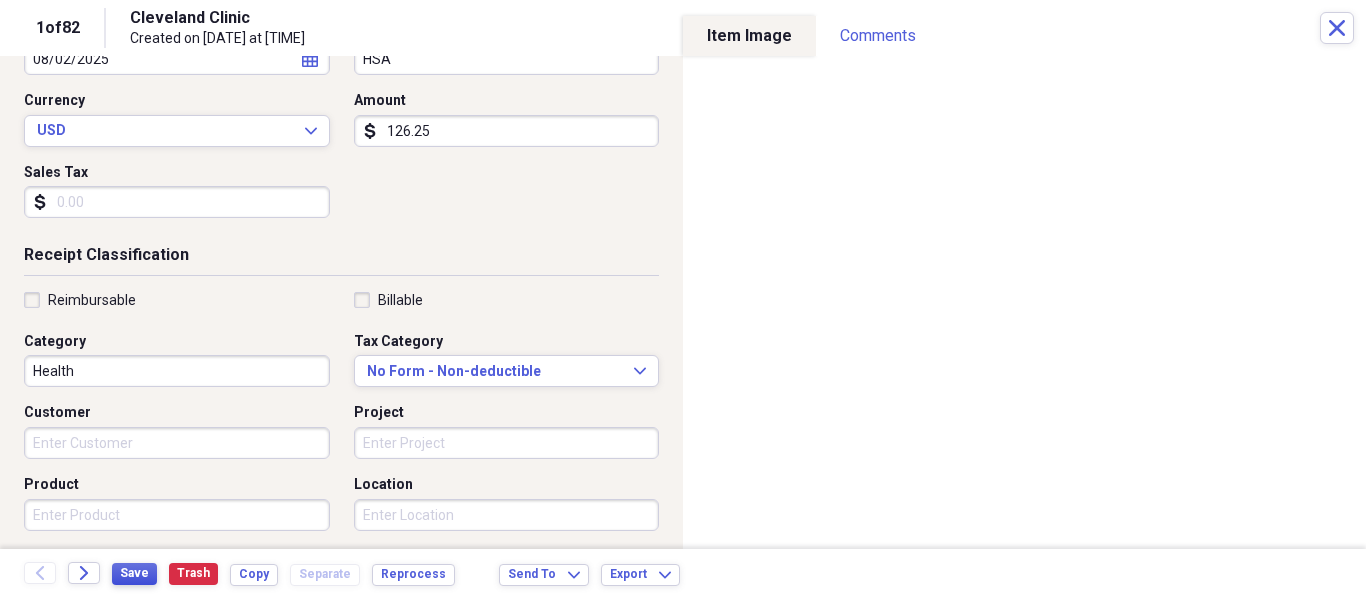 click on "Save" at bounding box center [134, 573] 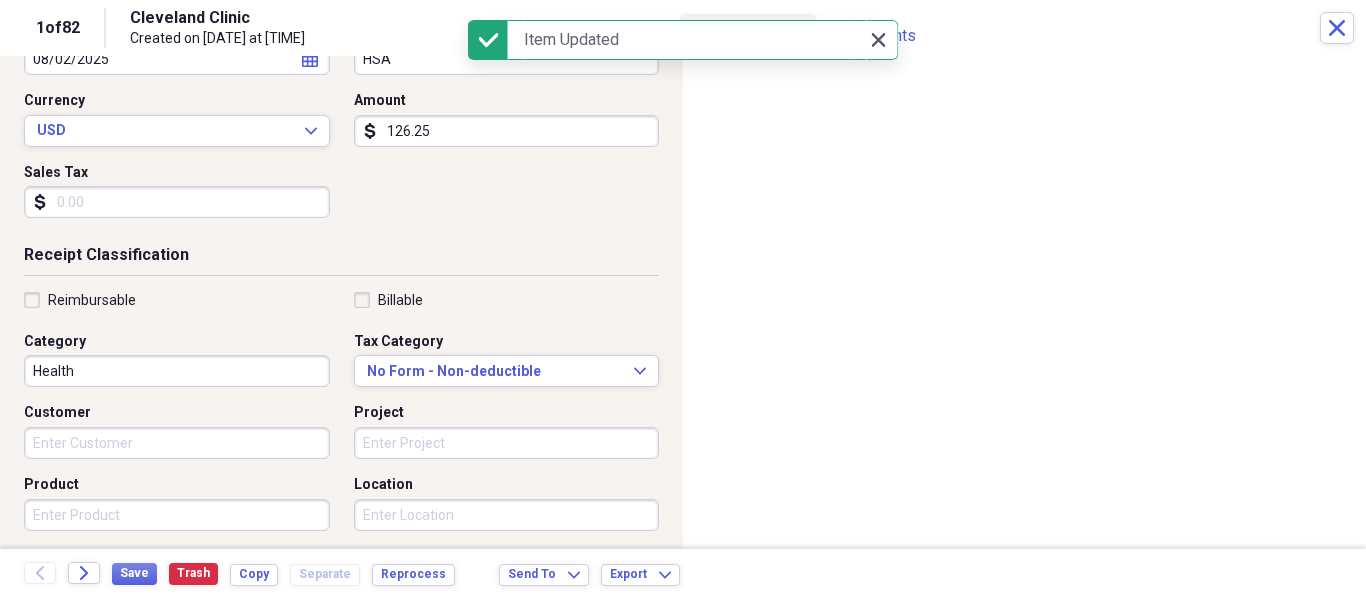 click 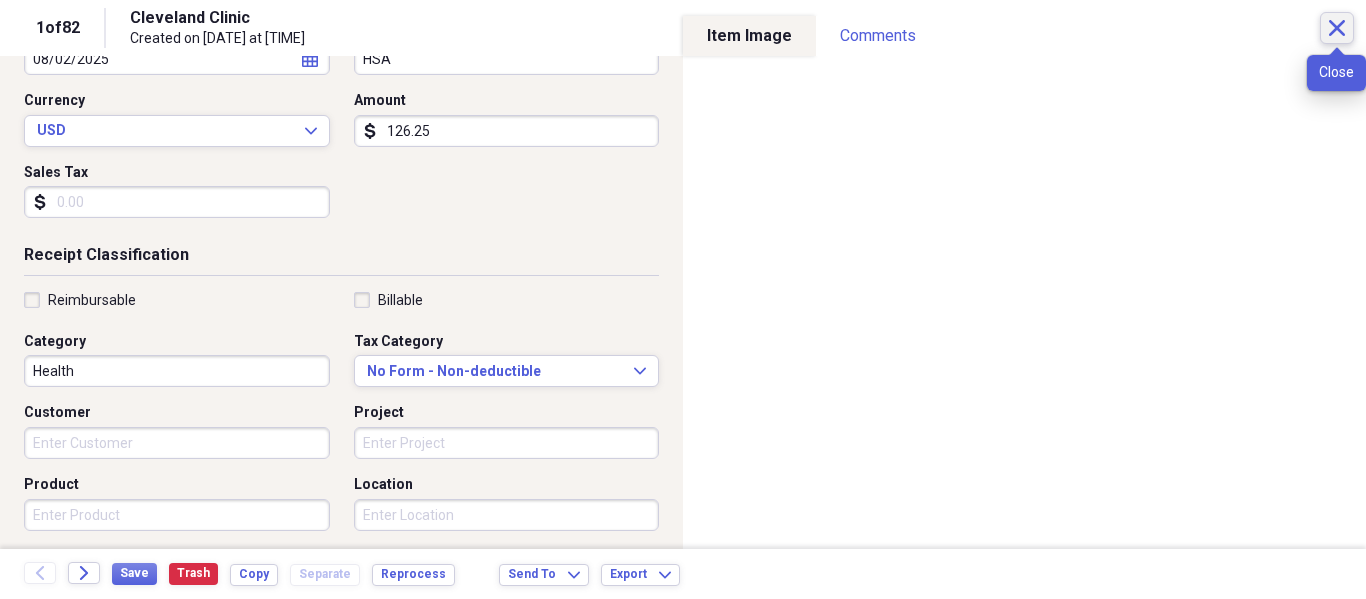 click 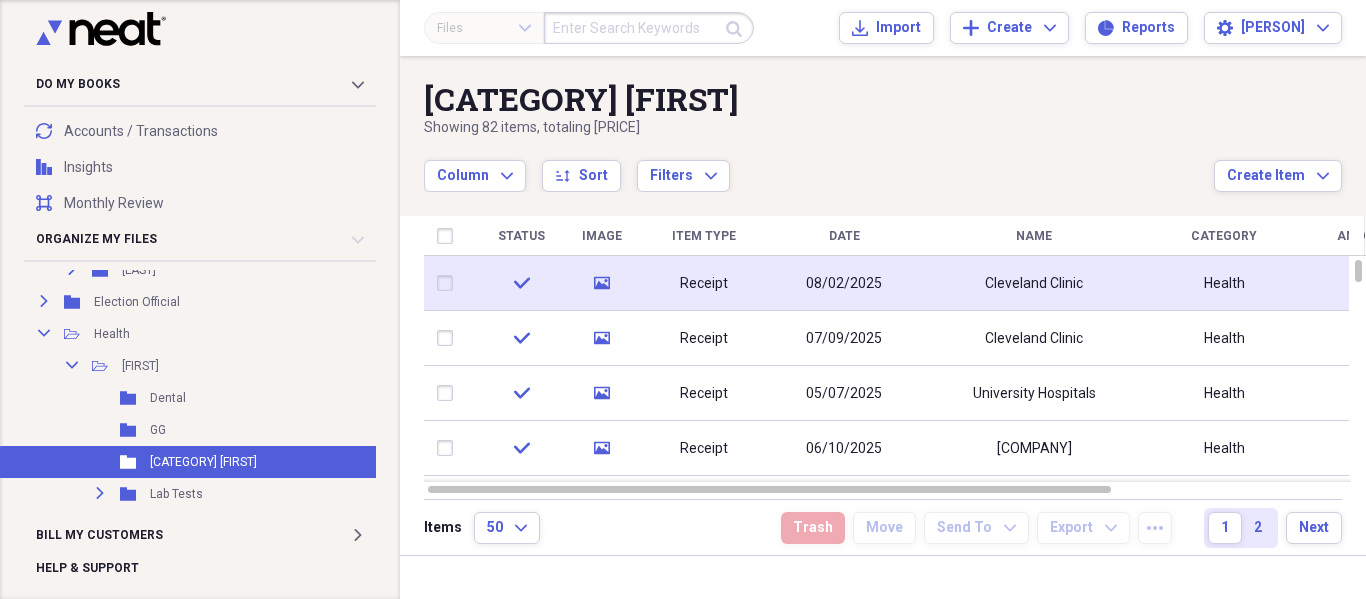 click on "08/02/2025" at bounding box center (844, 283) 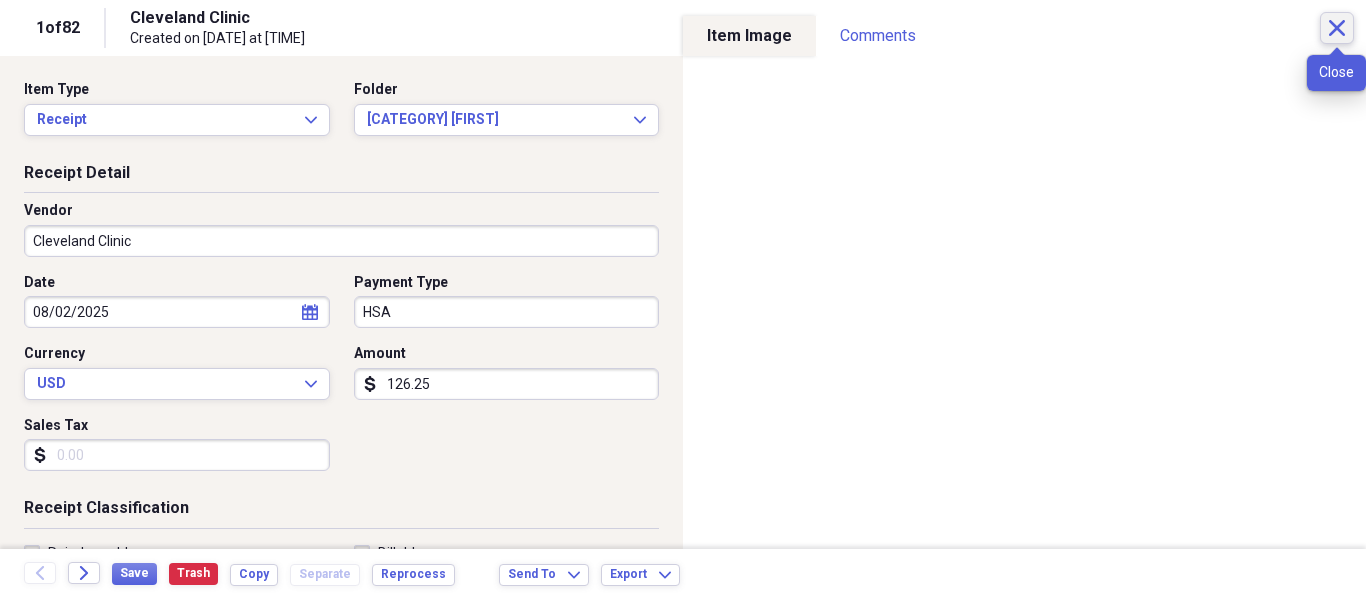 click on "Close" 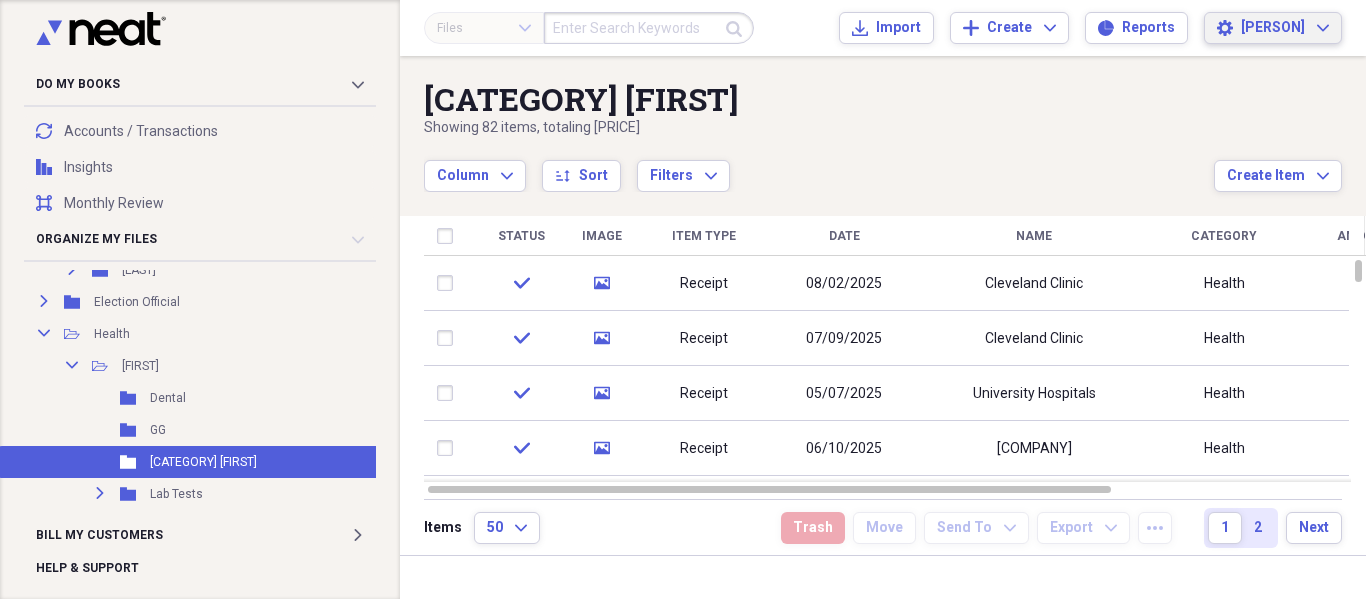 click on "Expand" 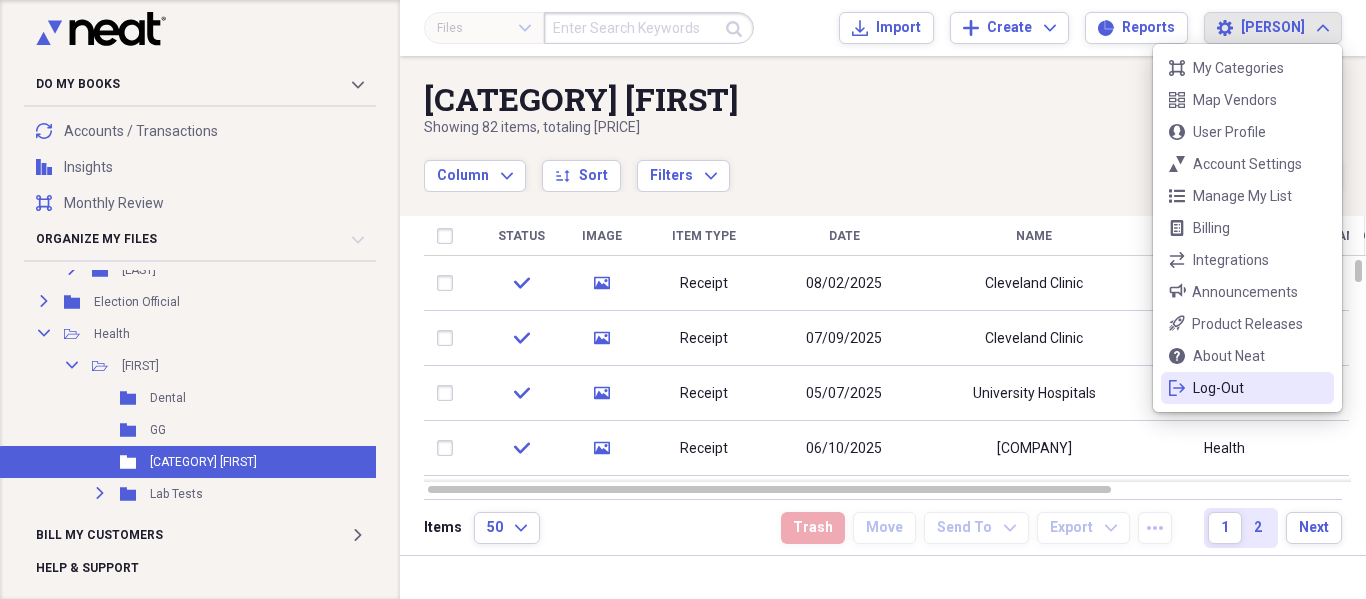 click on "Log-Out" at bounding box center [1247, 388] 